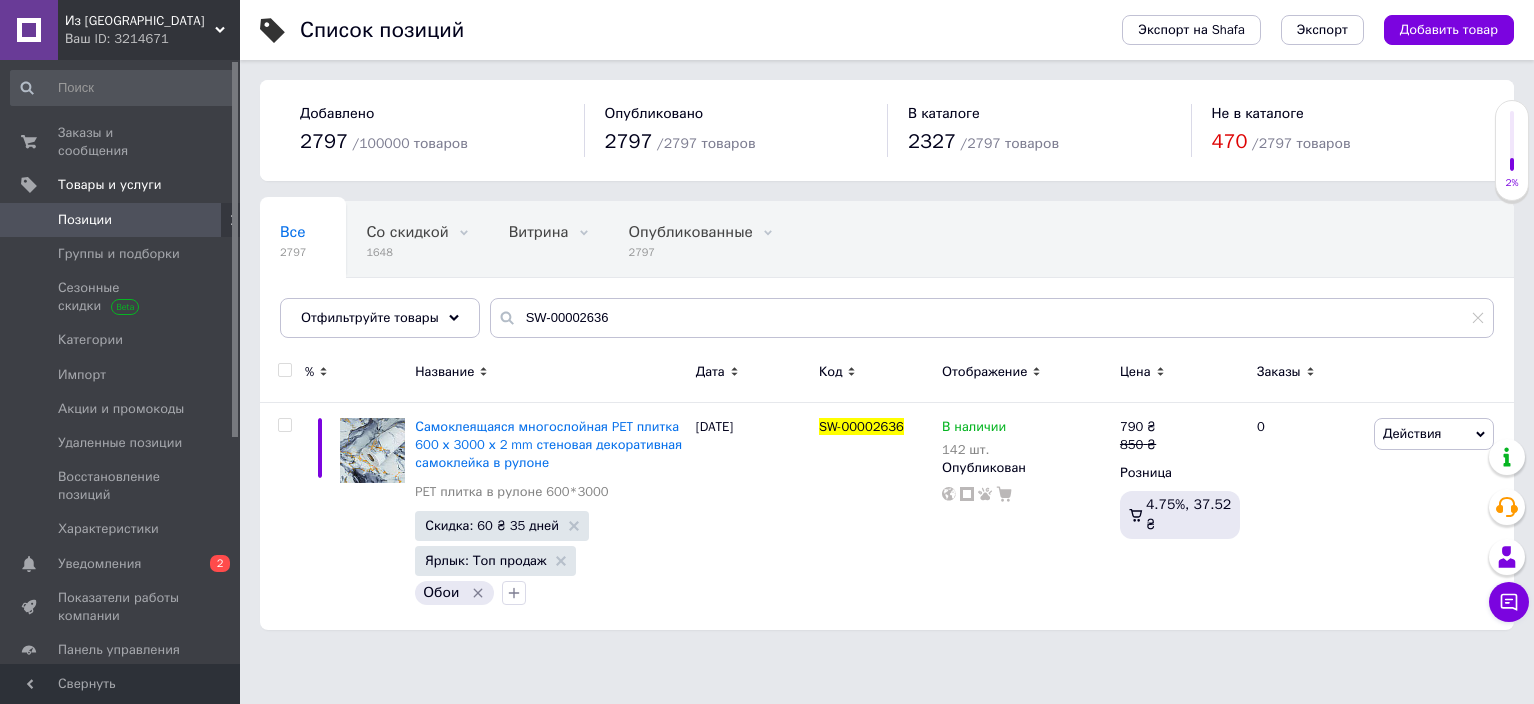 scroll, scrollTop: 0, scrollLeft: 0, axis: both 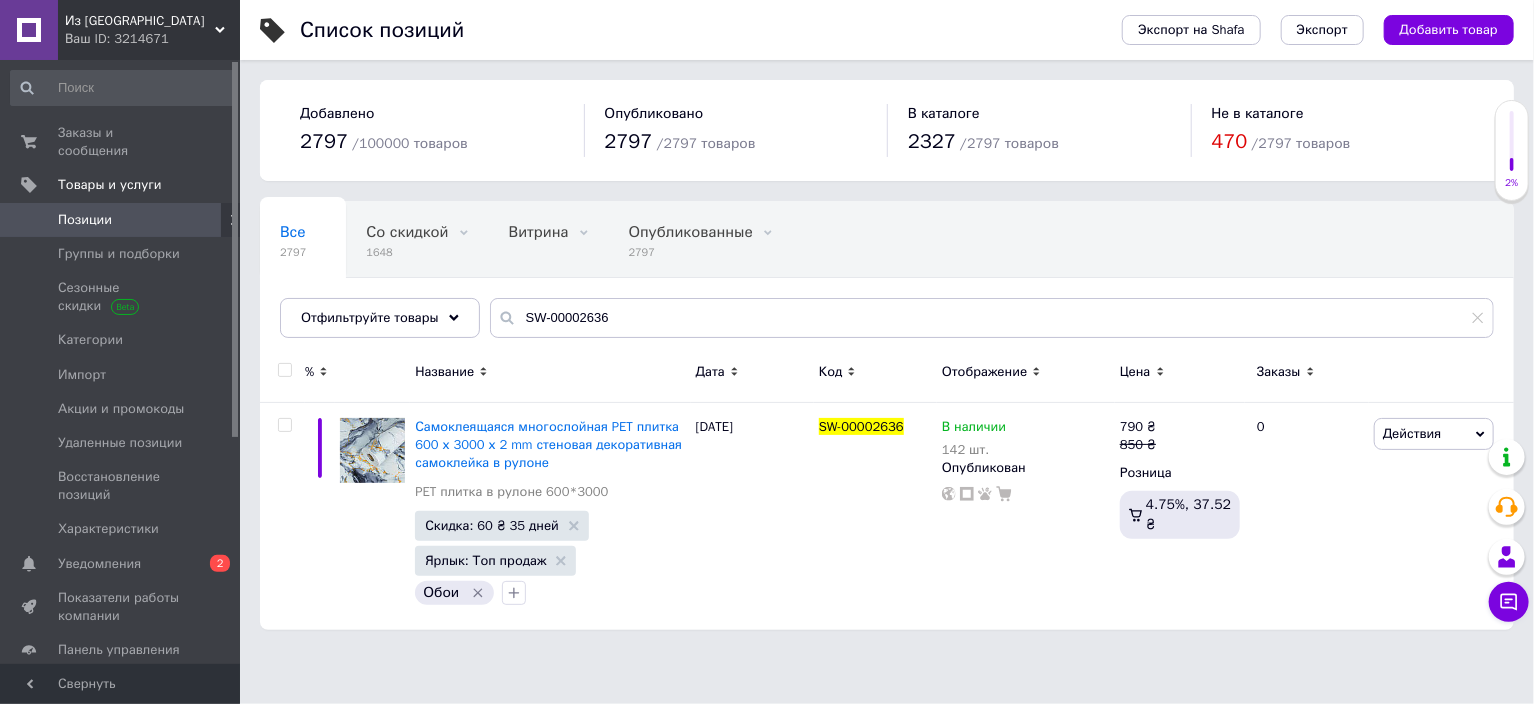 click on "Из [GEOGRAPHIC_DATA]" at bounding box center [140, 21] 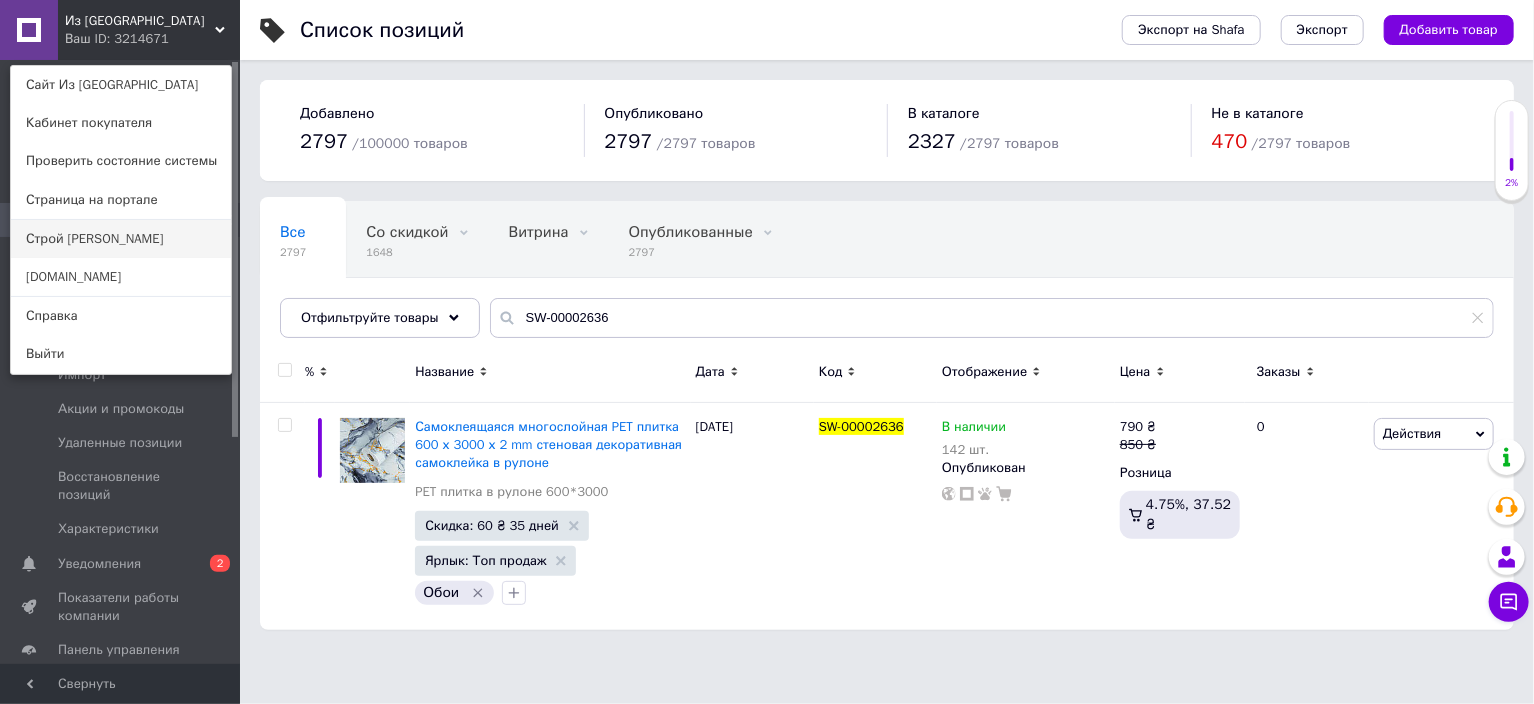 click on "Строй [PERSON_NAME]" at bounding box center [121, 239] 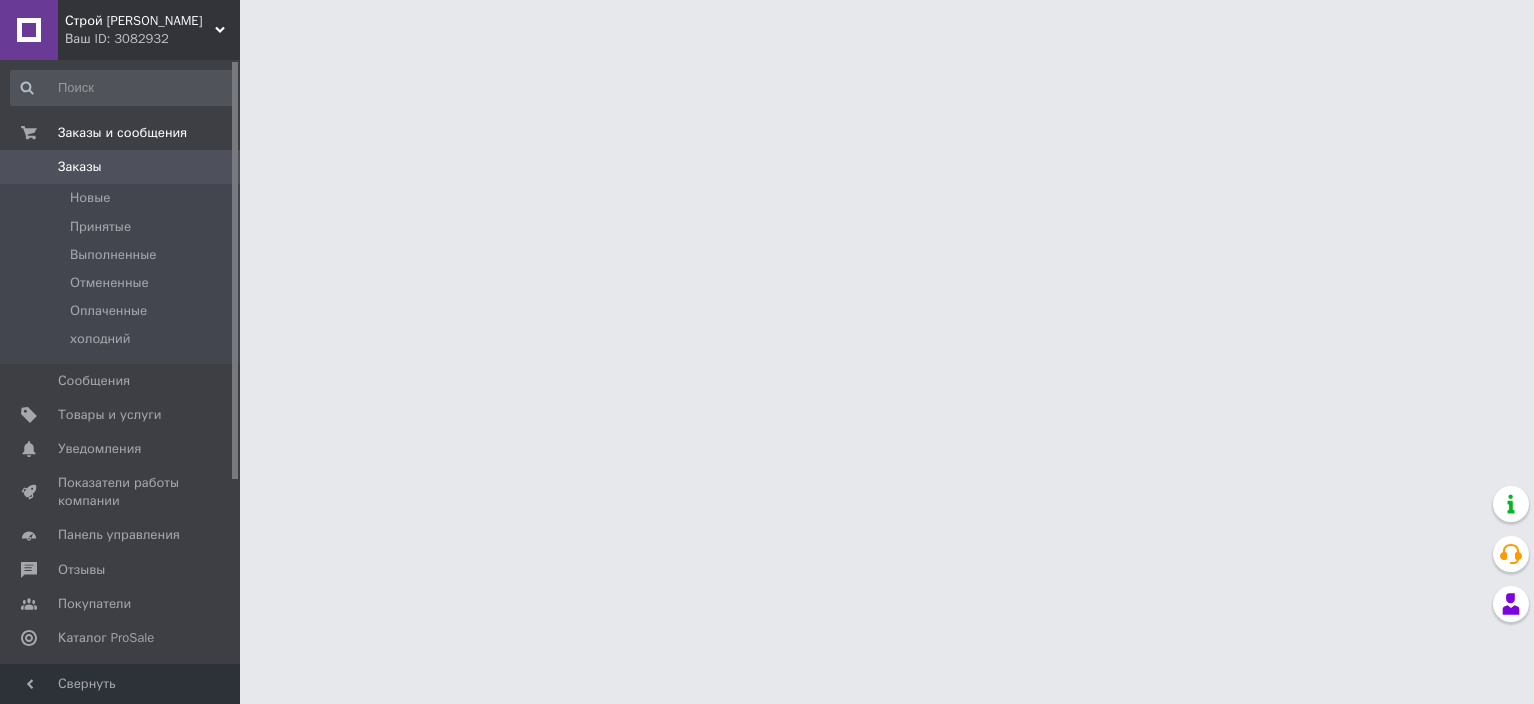 scroll, scrollTop: 0, scrollLeft: 0, axis: both 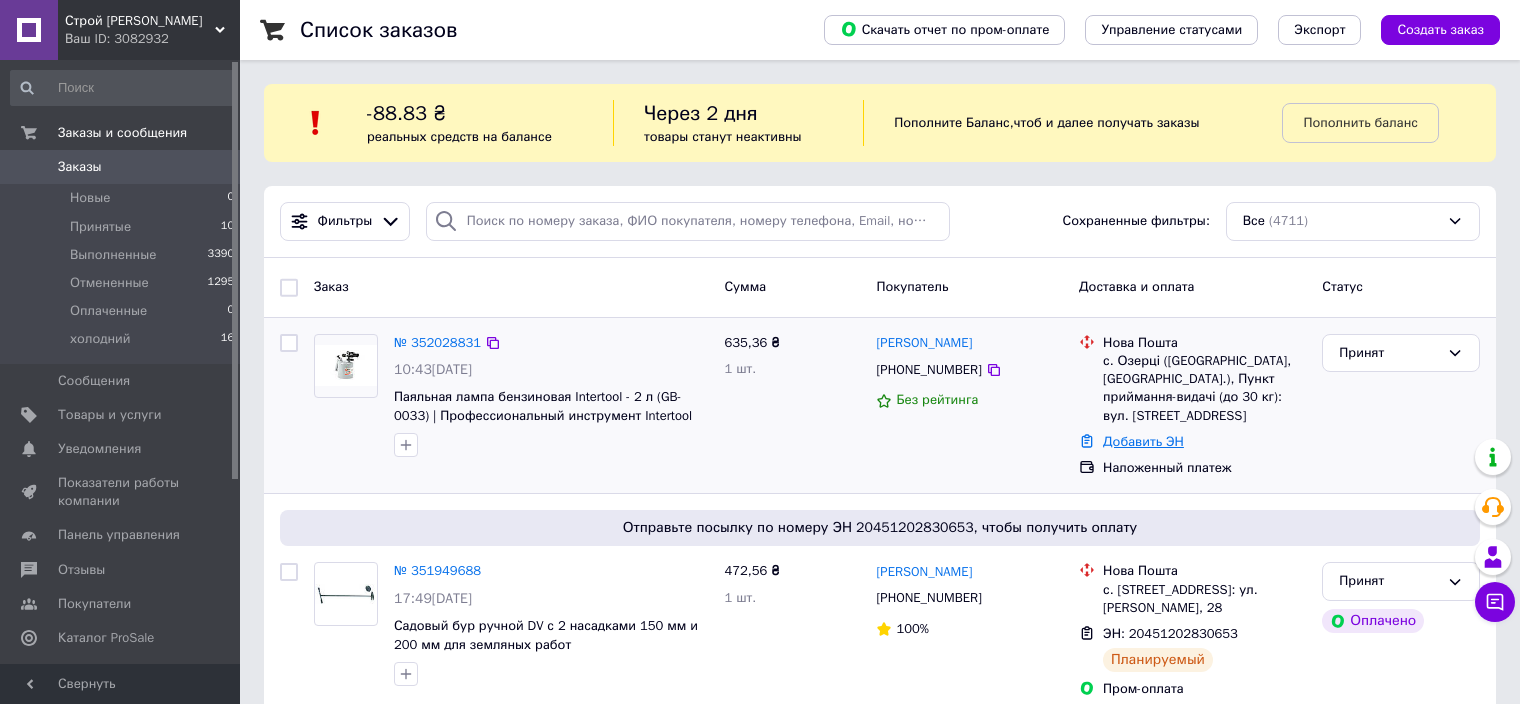 click on "Добавить ЭН" at bounding box center [1143, 441] 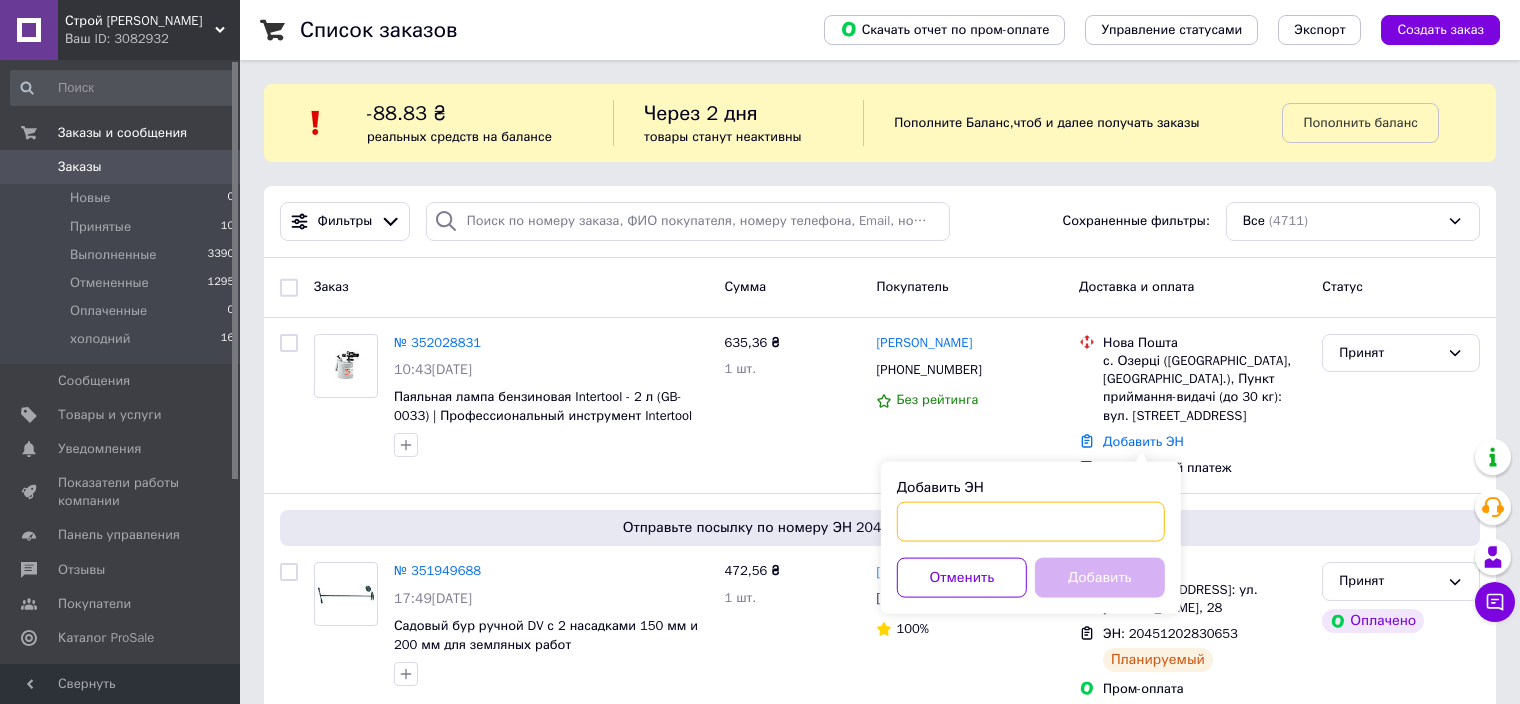 click on "Добавить ЭН" at bounding box center [1031, 522] 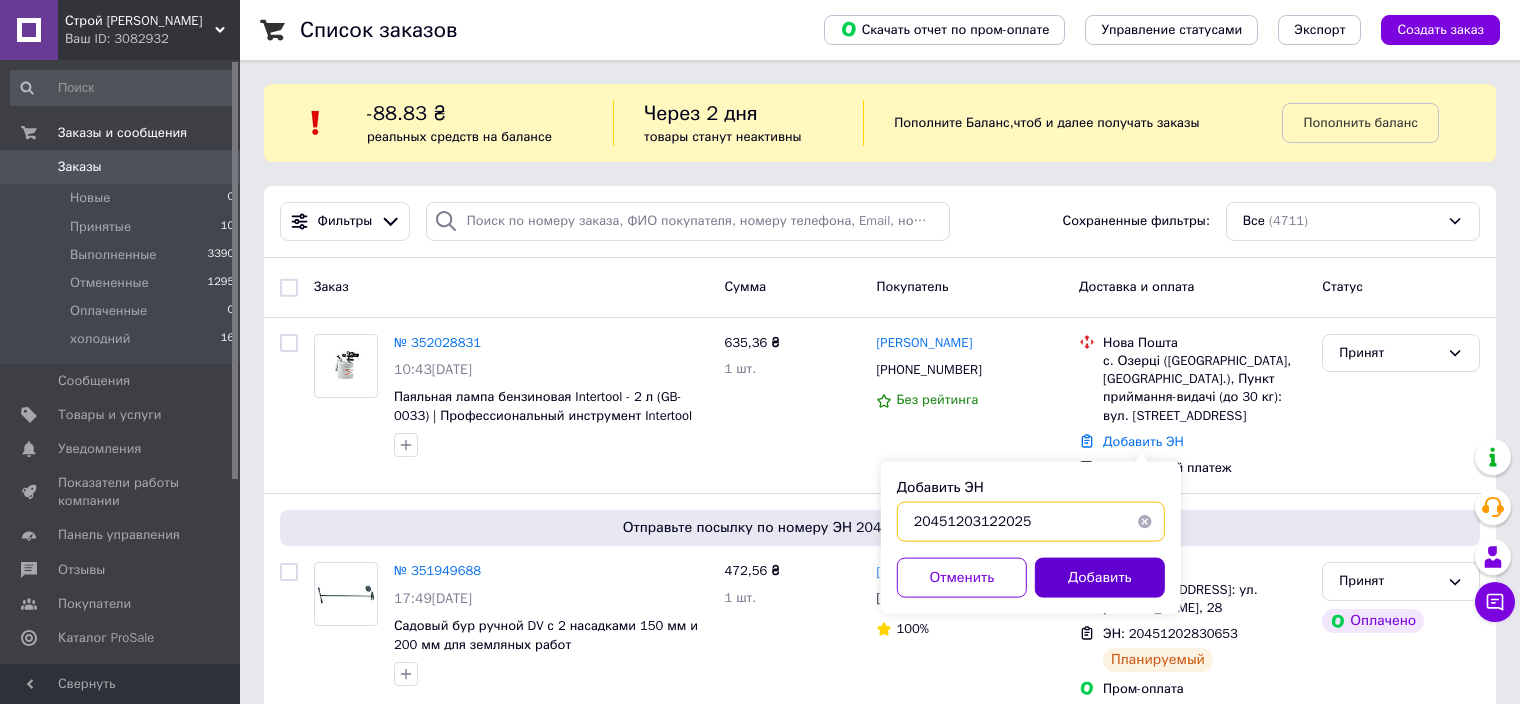 type on "20451203122025" 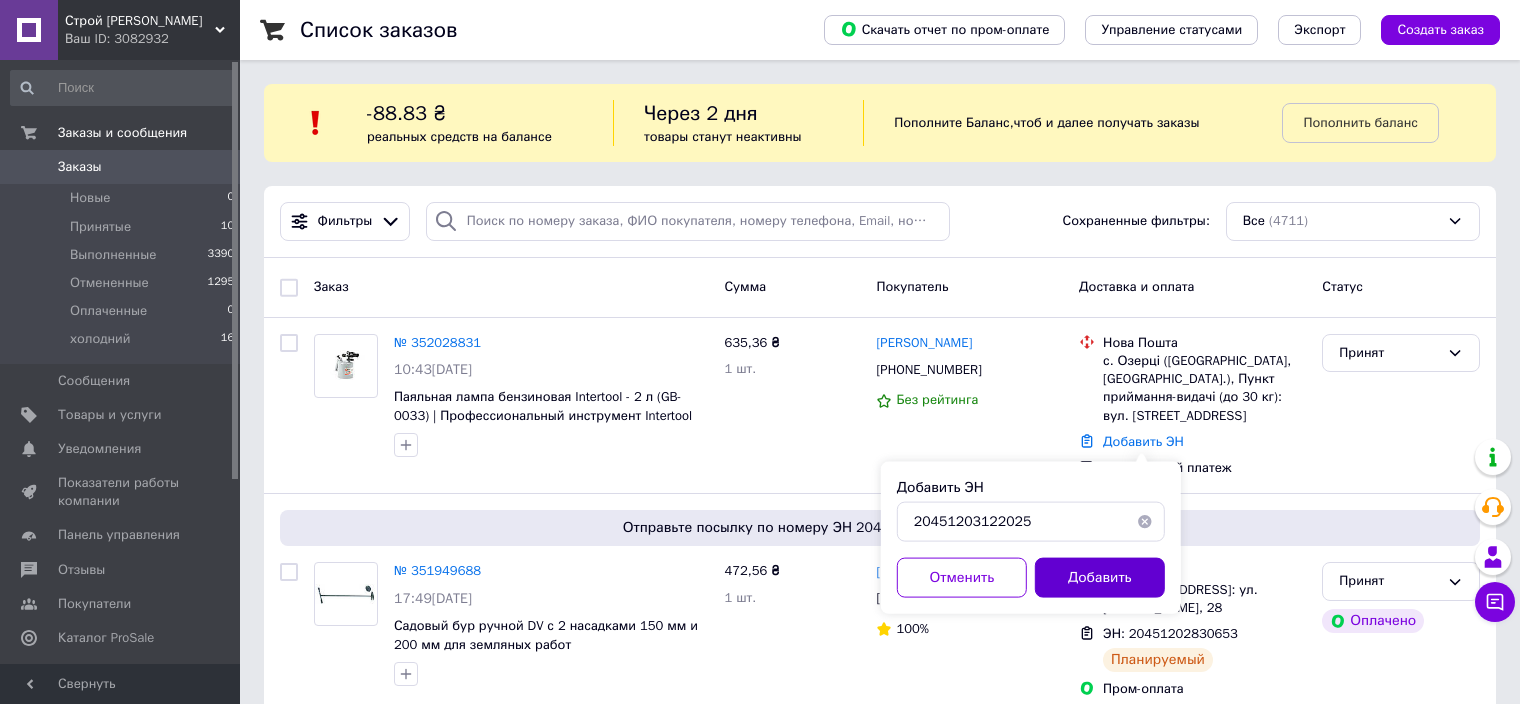 click on "Добавить" at bounding box center [1100, 578] 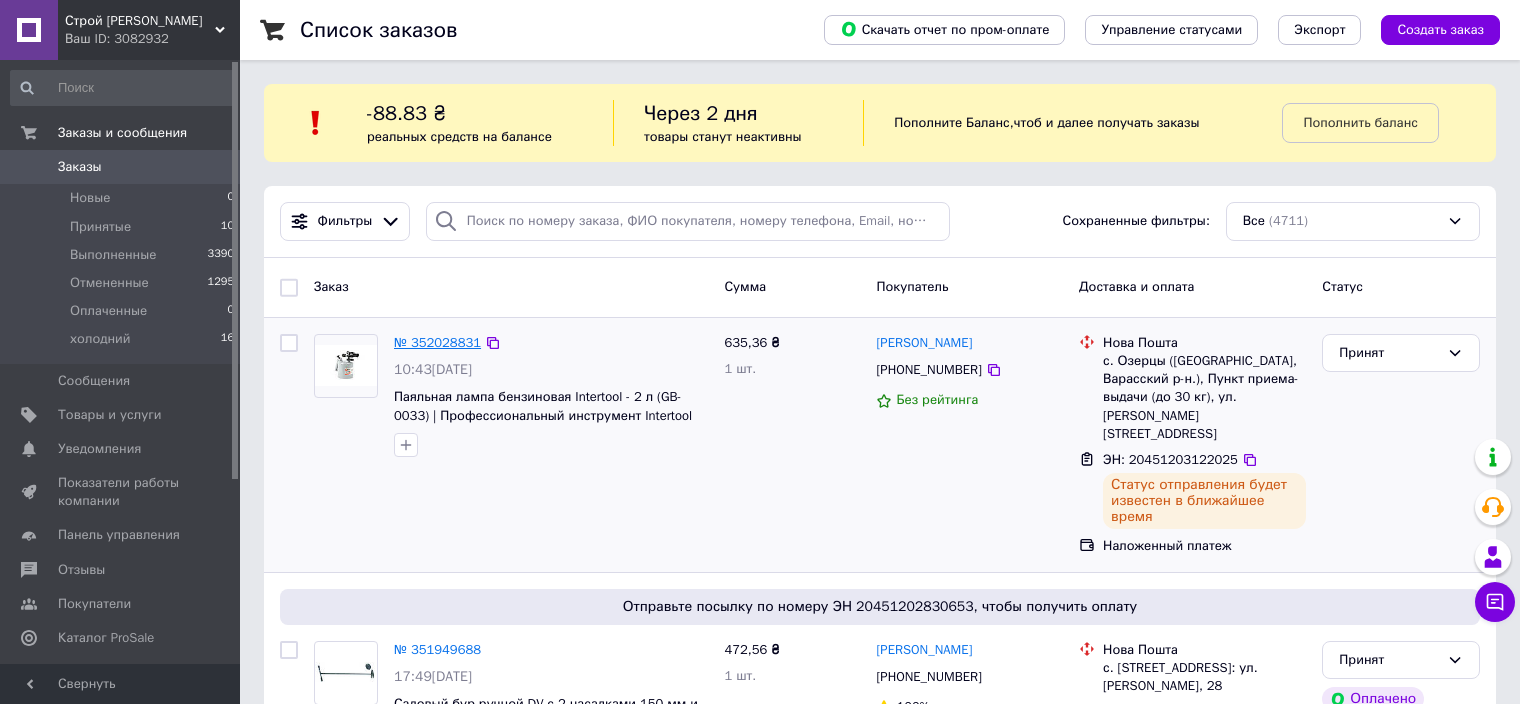 click on "№ 352028831" at bounding box center (437, 342) 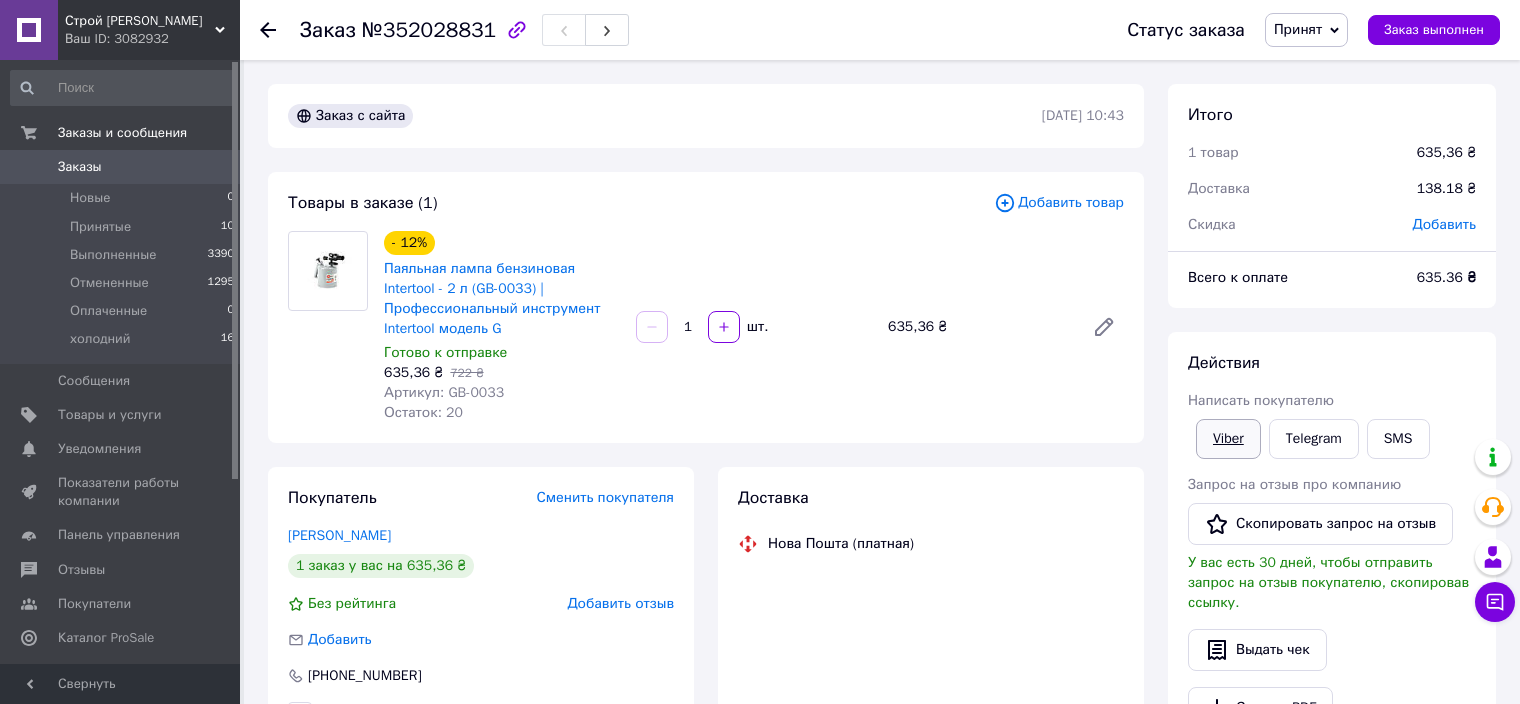 click on "Viber" at bounding box center (1228, 439) 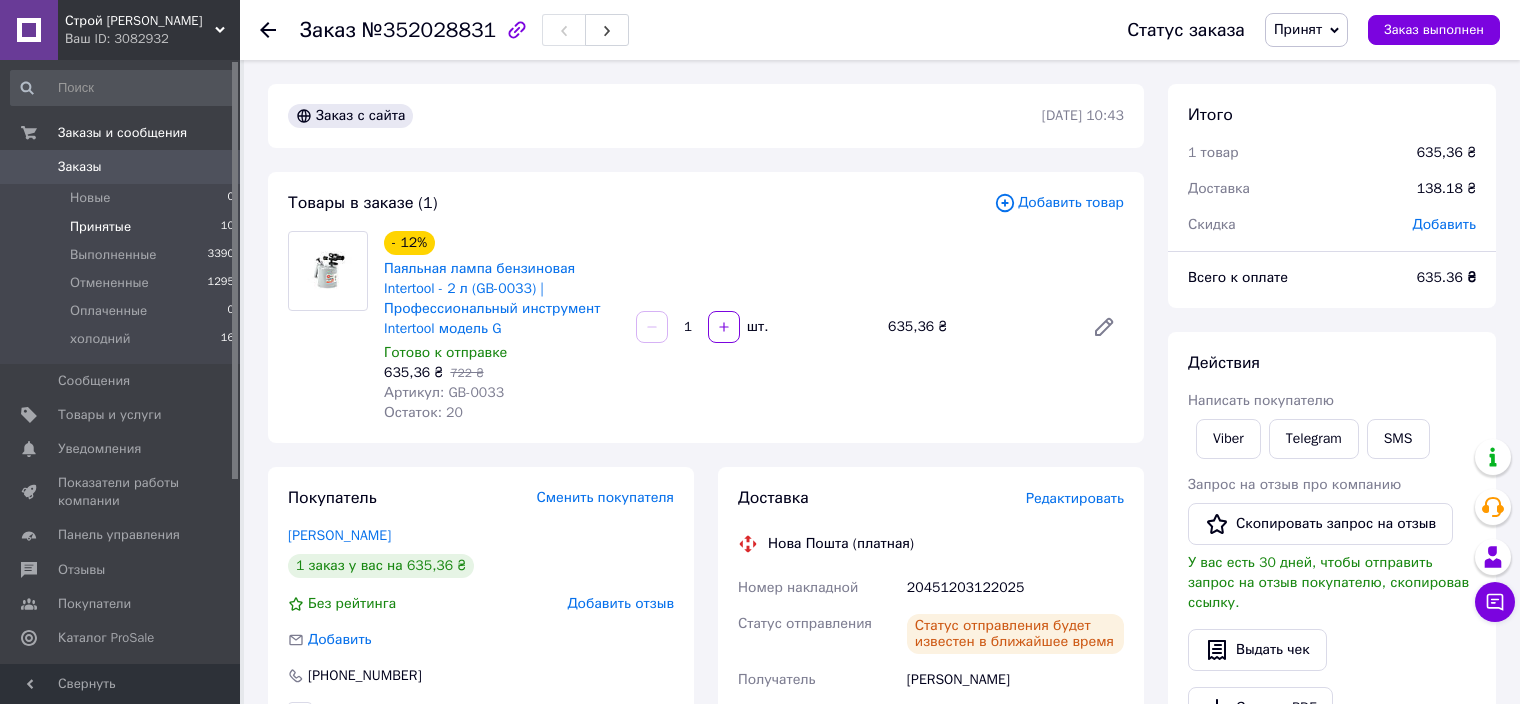 click on "Принятые" at bounding box center (100, 227) 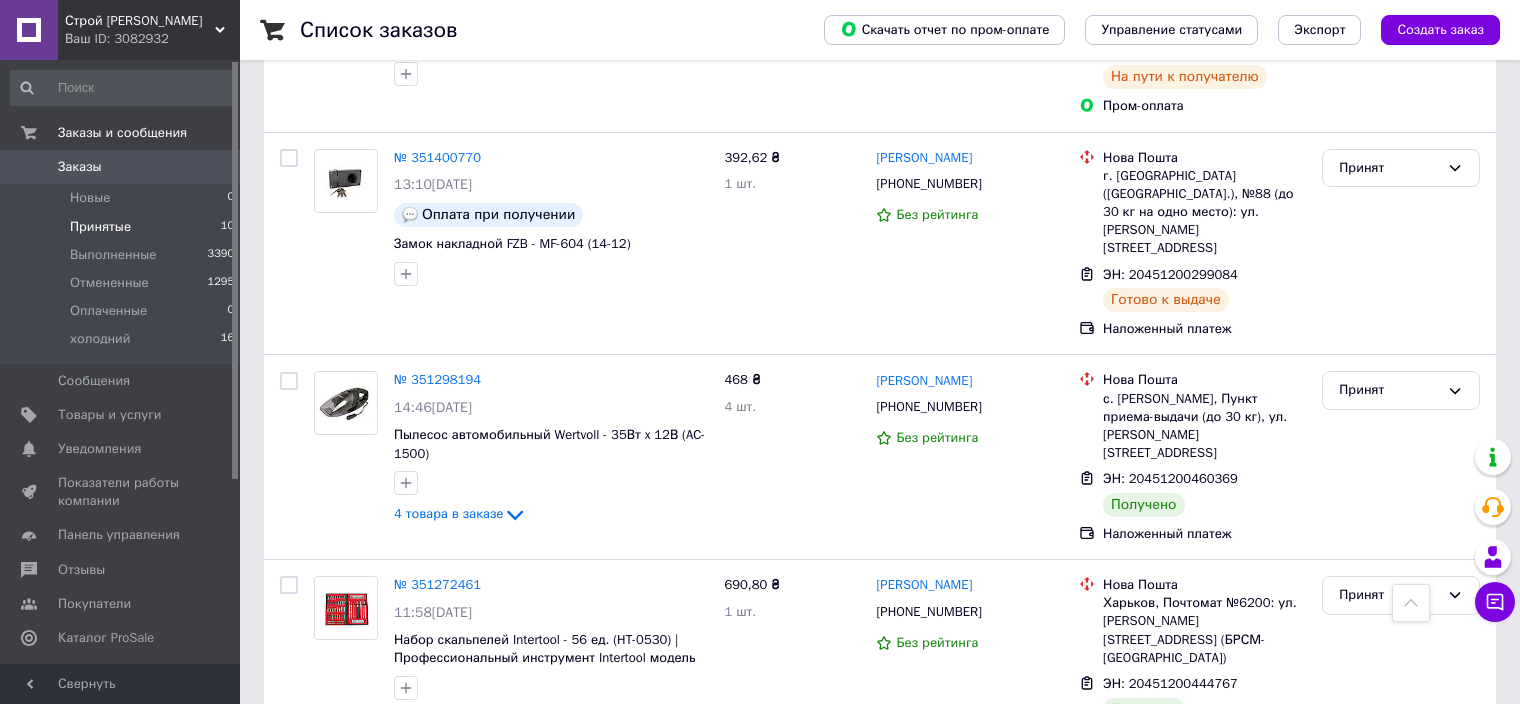 scroll, scrollTop: 1400, scrollLeft: 0, axis: vertical 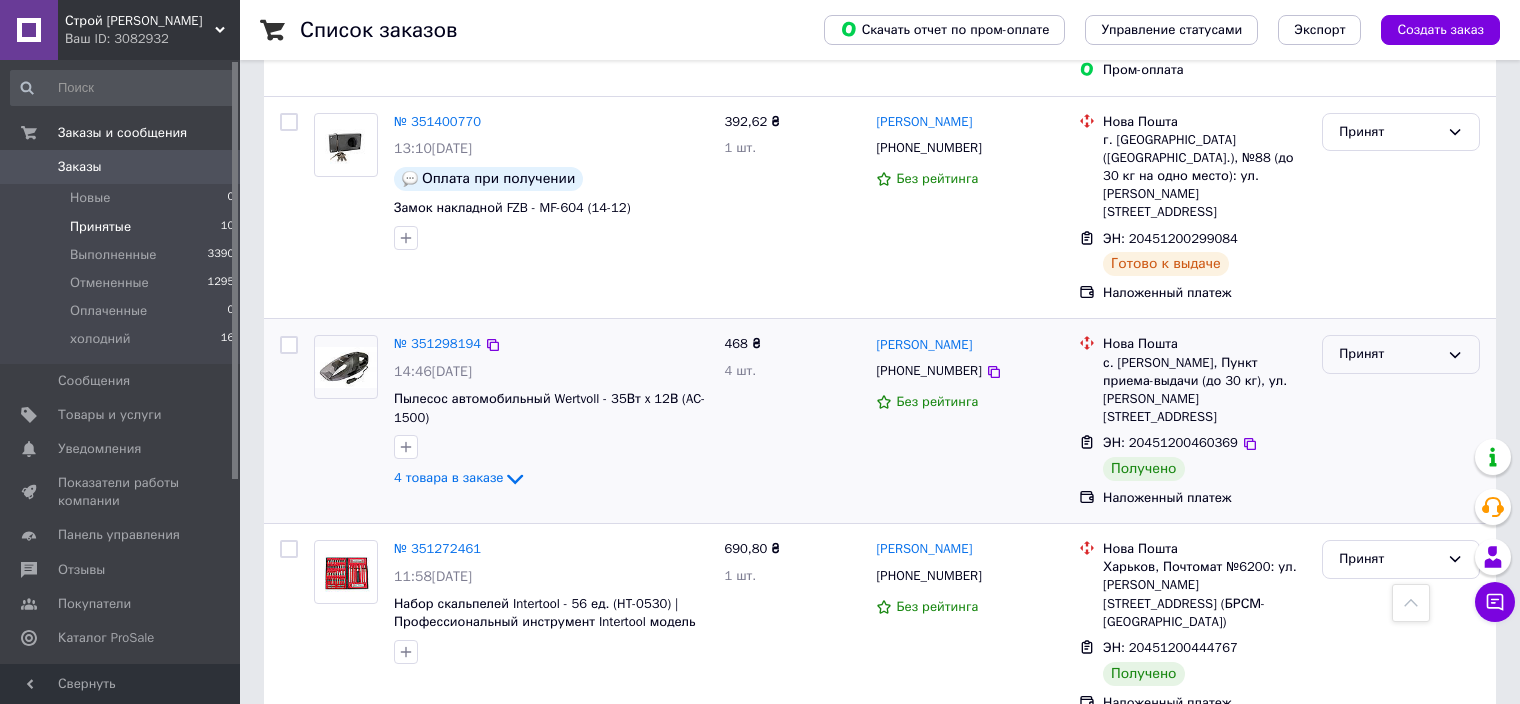 click on "Принят" at bounding box center (1389, 354) 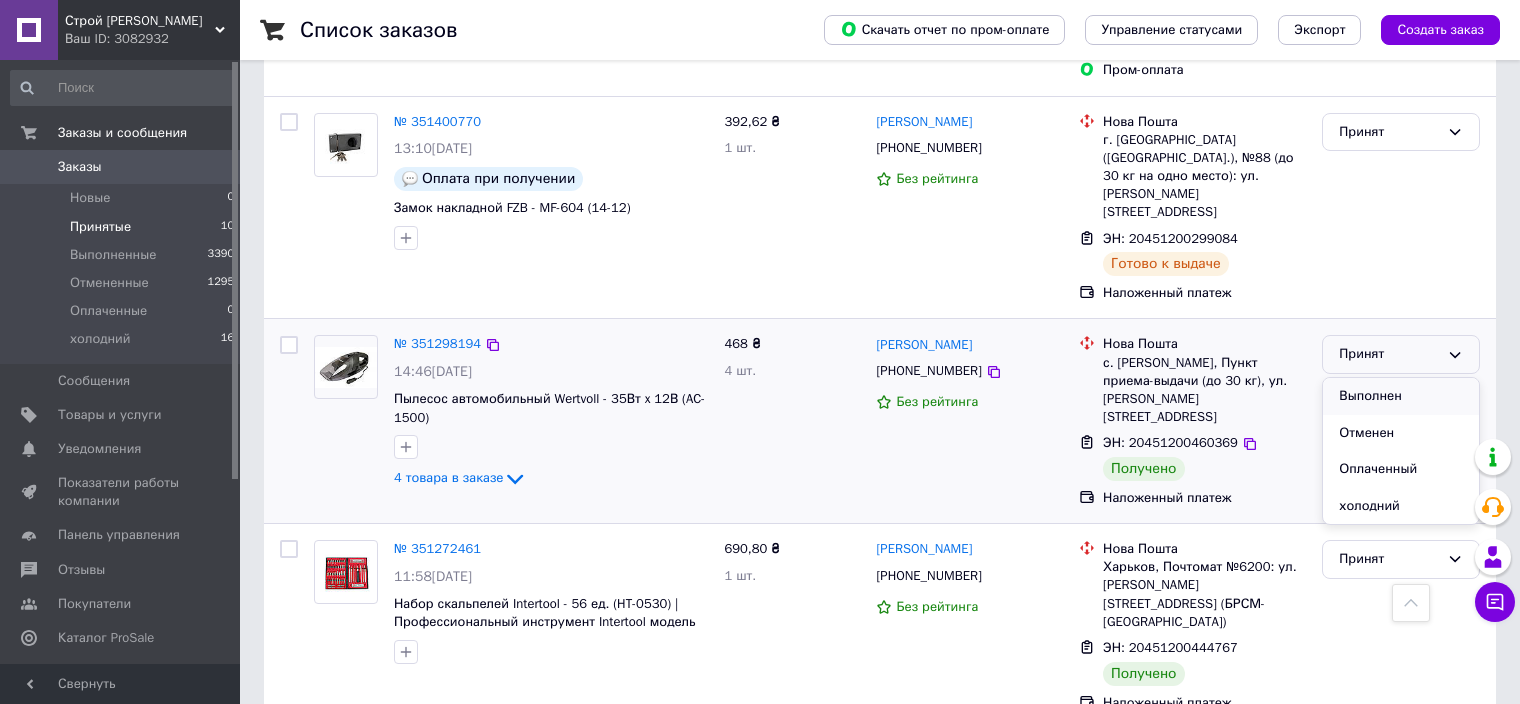click on "Выполнен" at bounding box center [1401, 396] 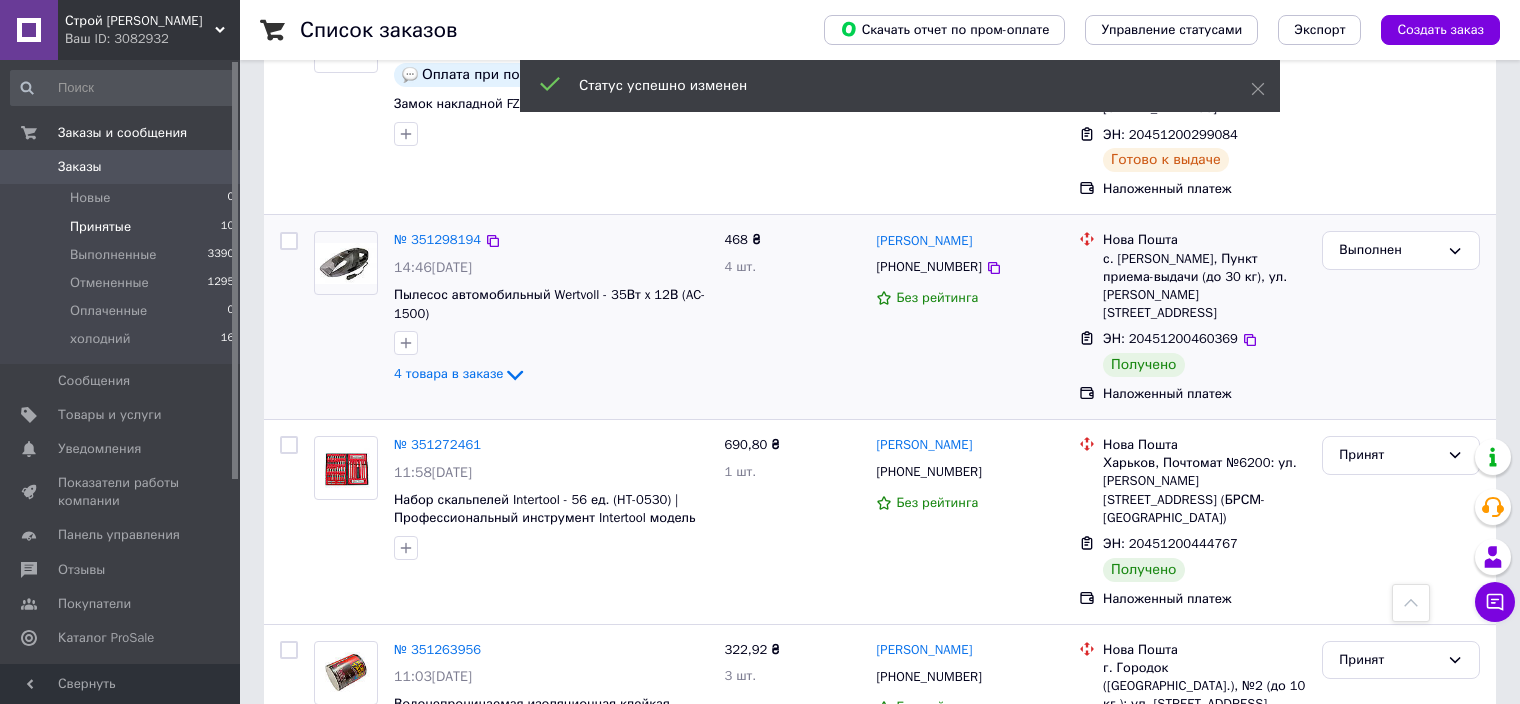 scroll, scrollTop: 1400, scrollLeft: 0, axis: vertical 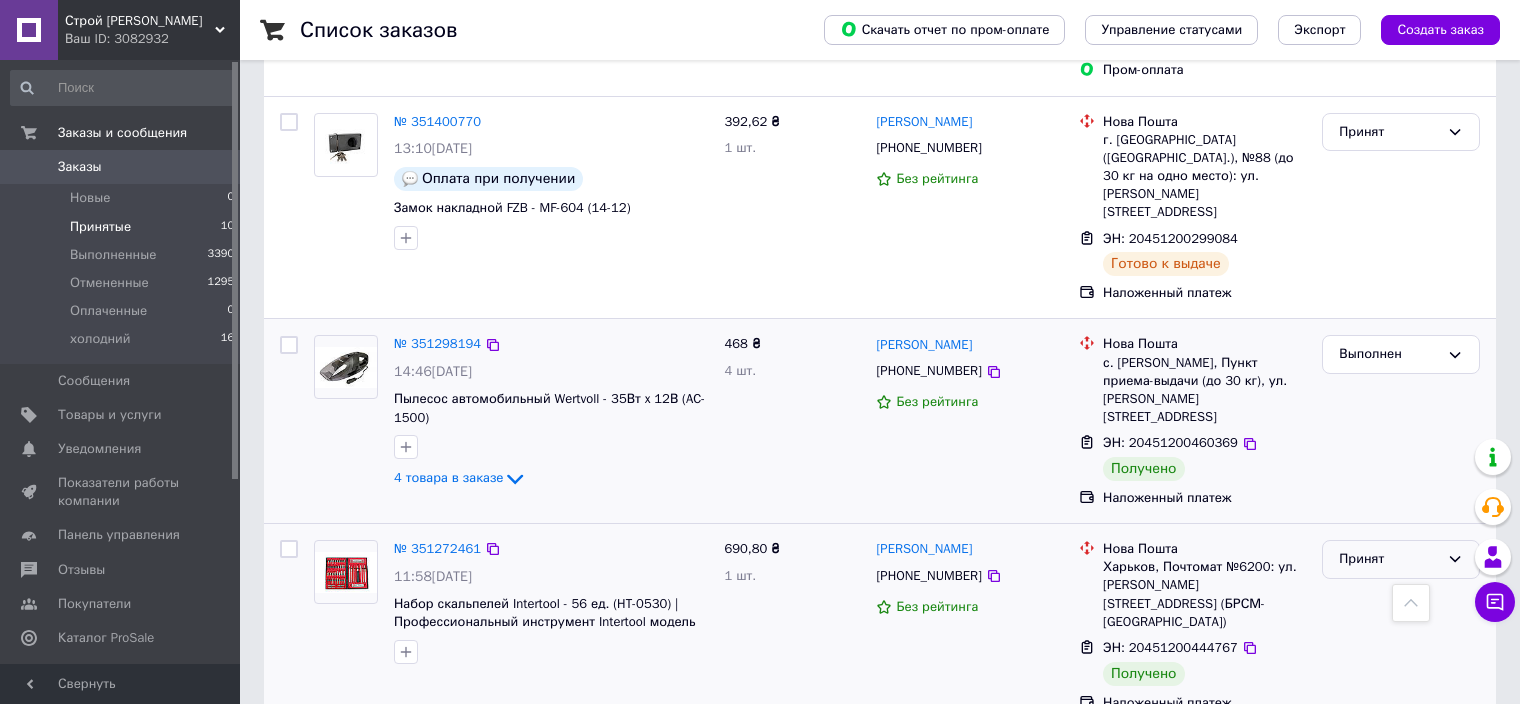 click on "Принят" at bounding box center [1389, 559] 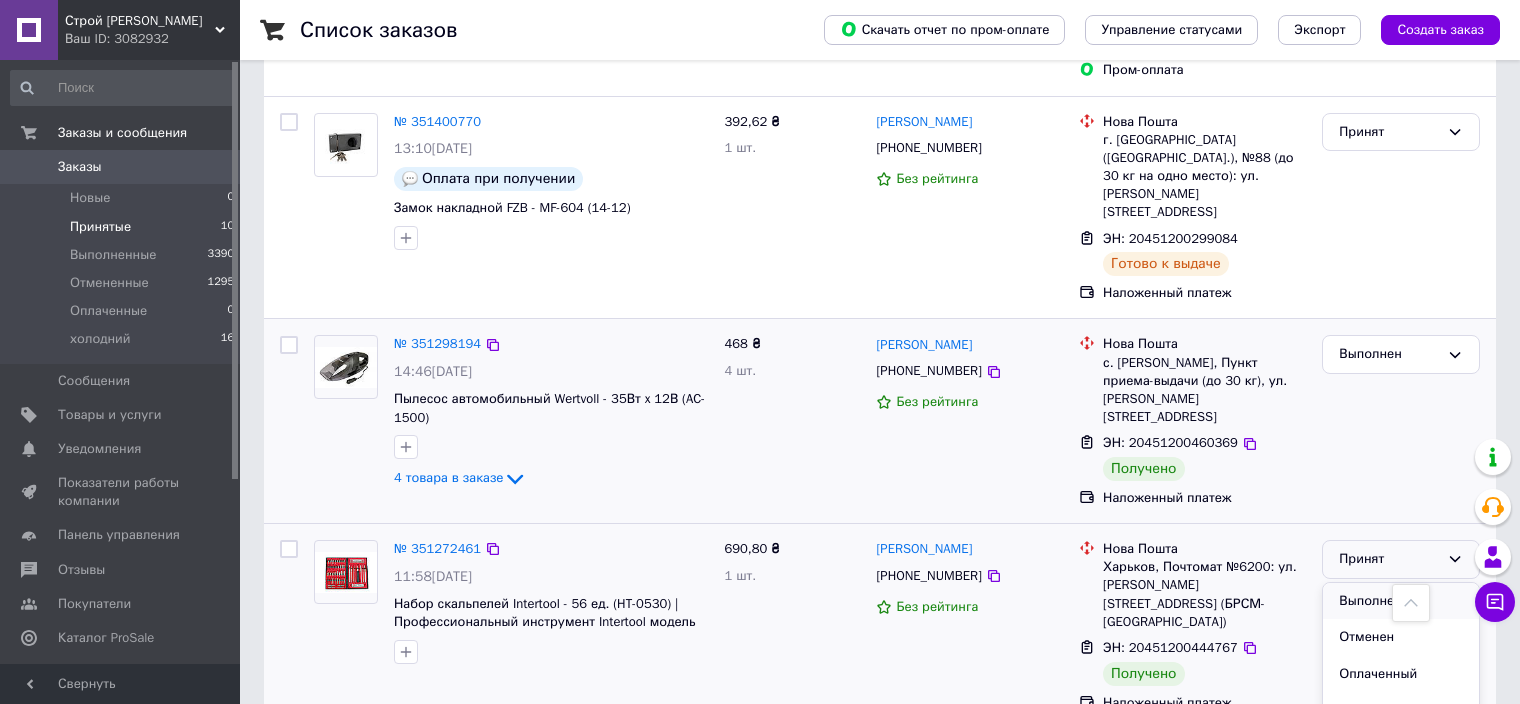 click on "Выполнен" at bounding box center (1401, 601) 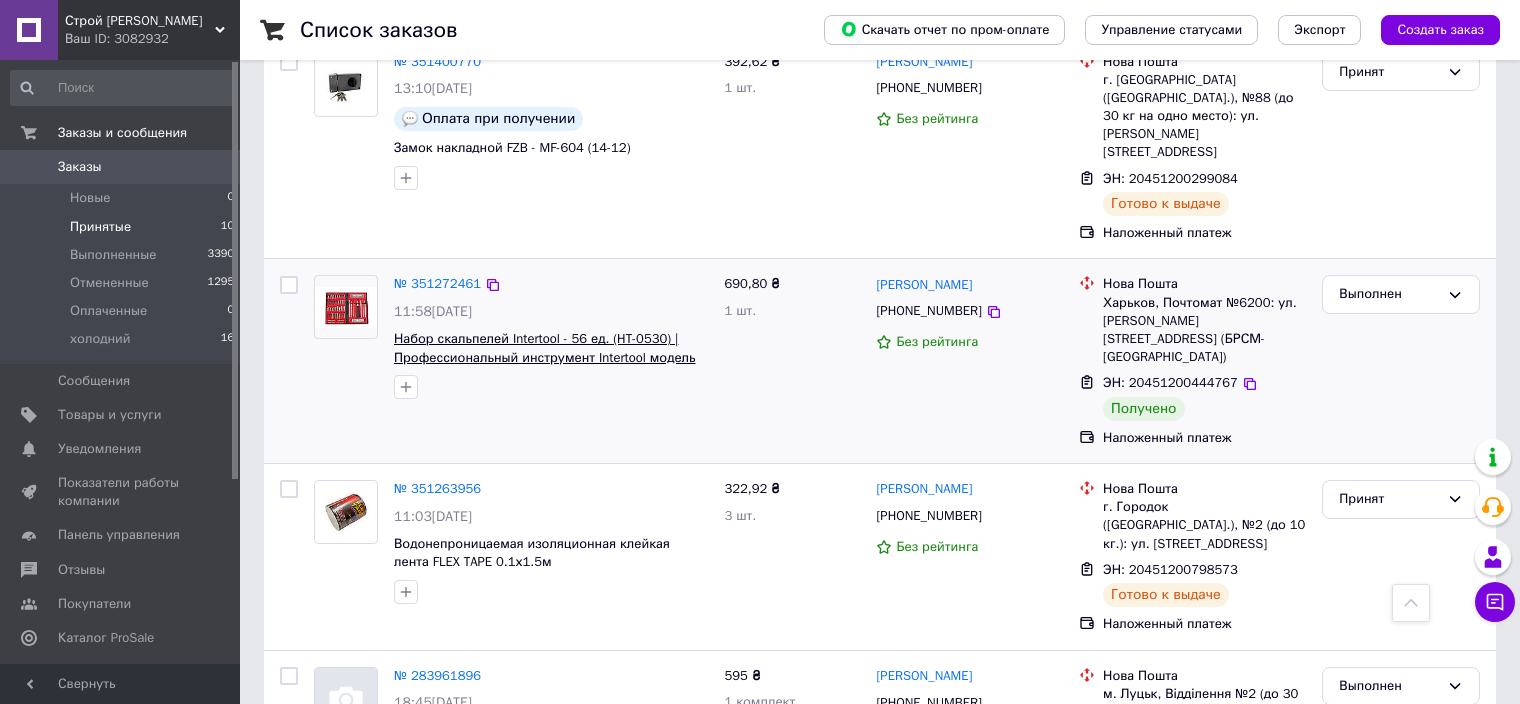 scroll, scrollTop: 1486, scrollLeft: 0, axis: vertical 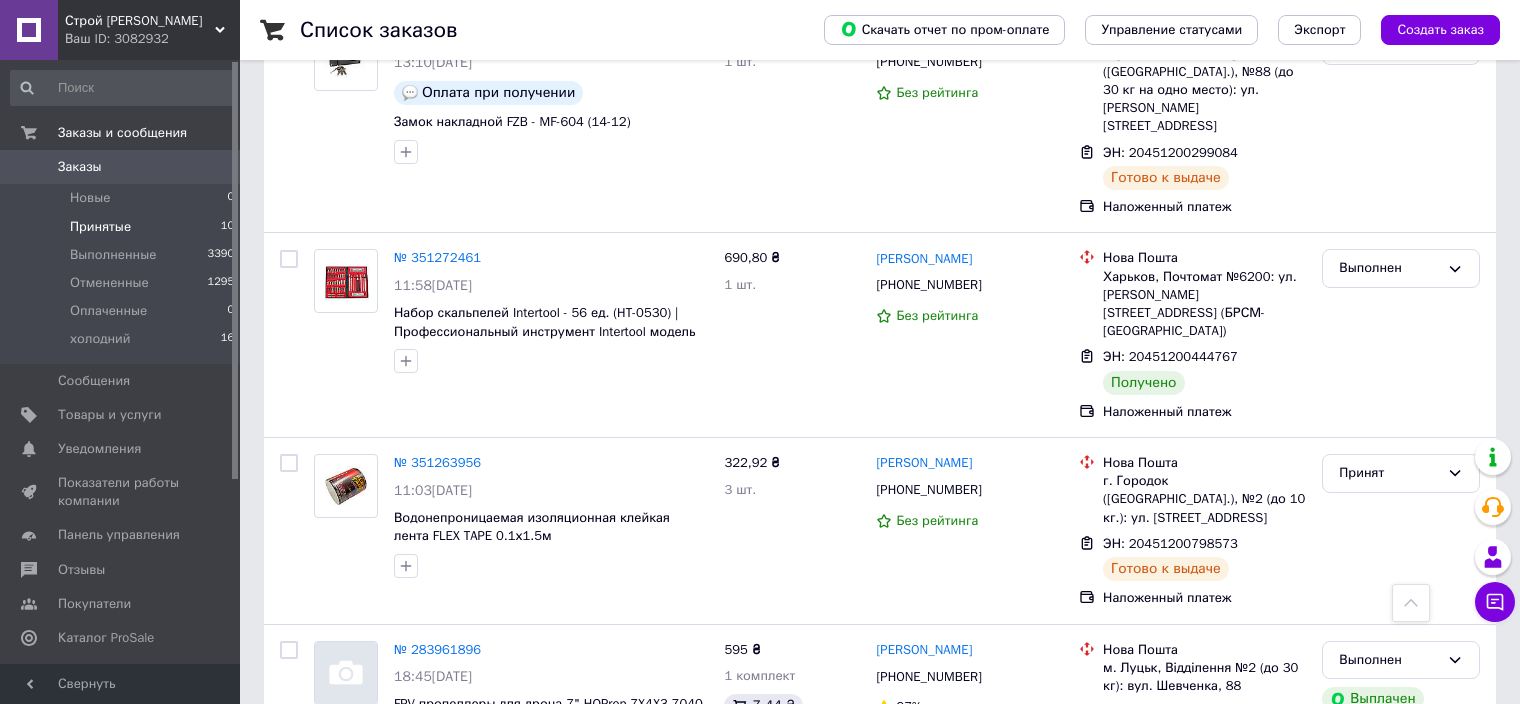 click on "Строй [PERSON_NAME]" at bounding box center [140, 21] 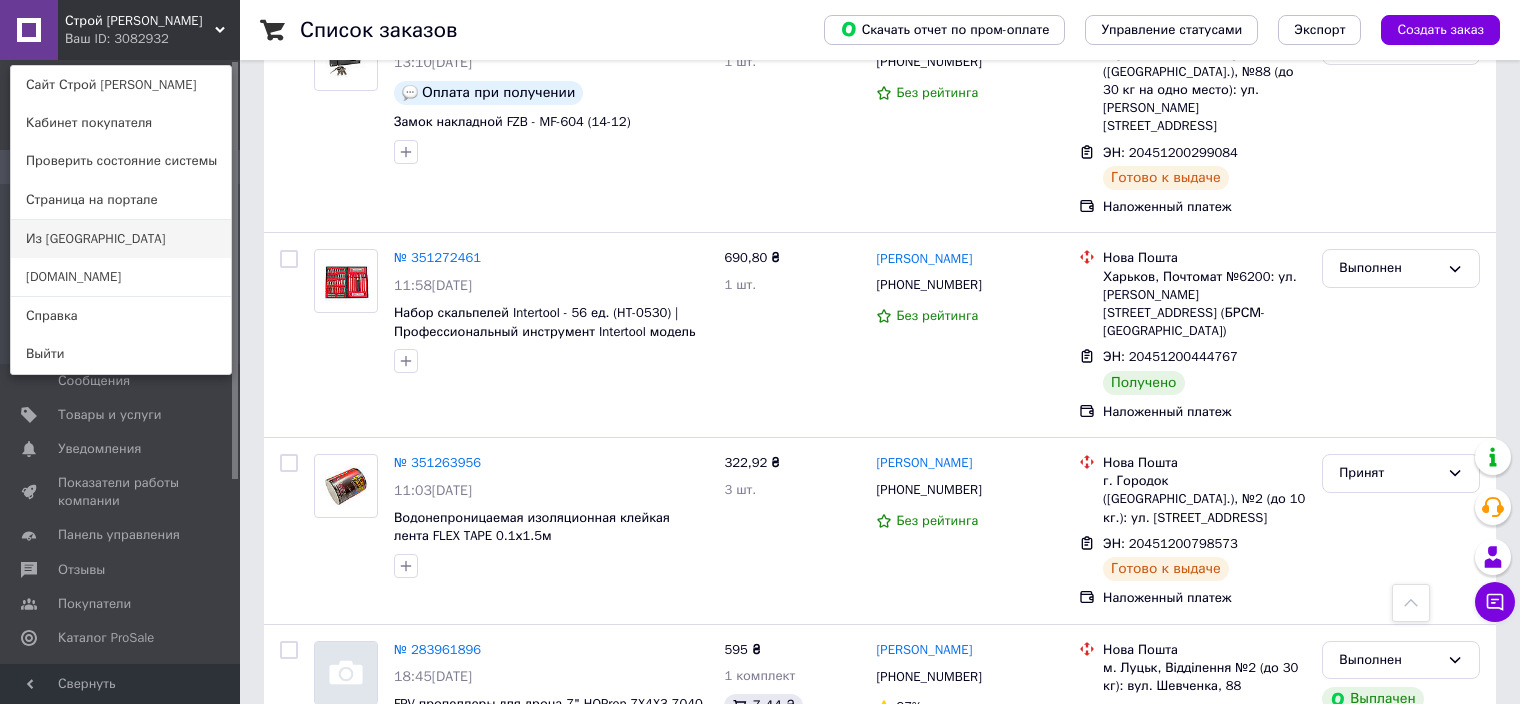 click on "Из [GEOGRAPHIC_DATA]" at bounding box center (121, 239) 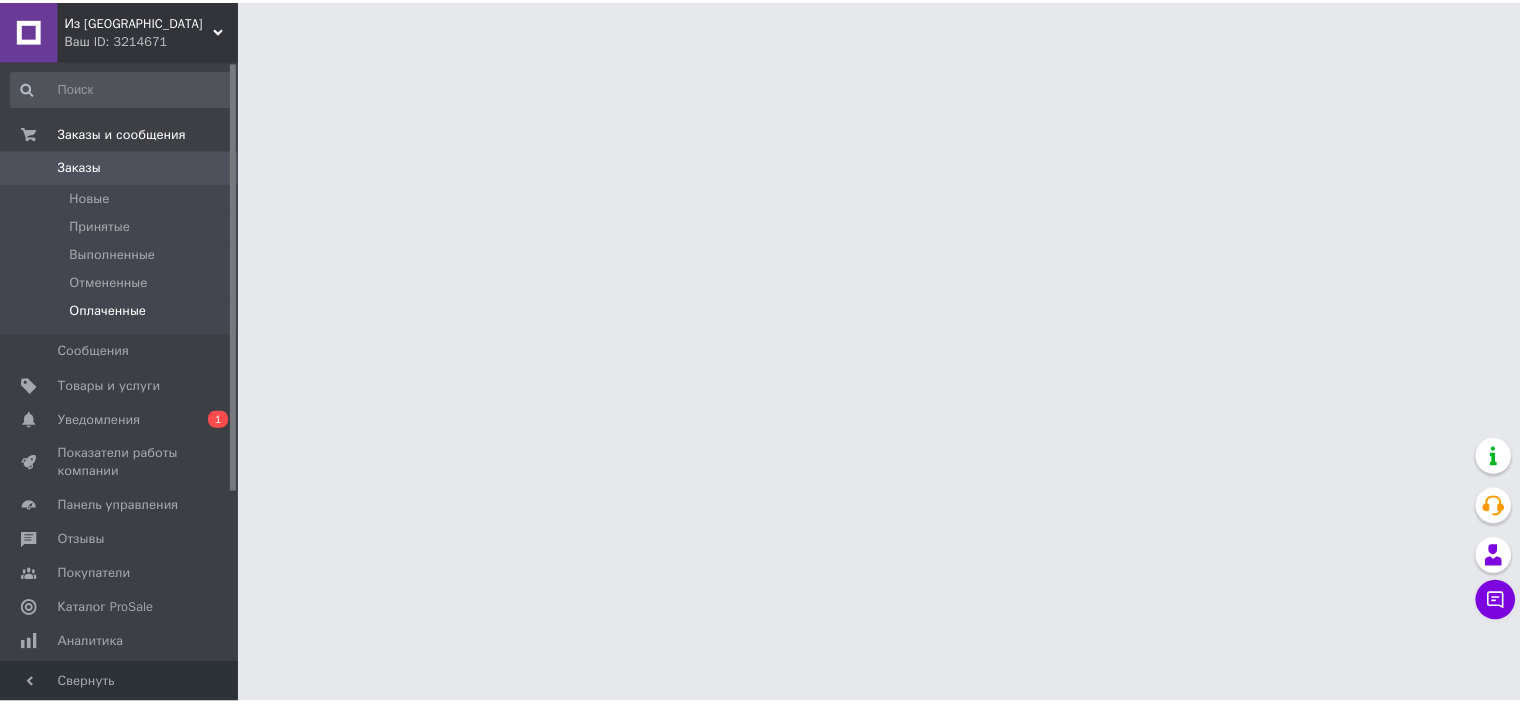 scroll, scrollTop: 0, scrollLeft: 0, axis: both 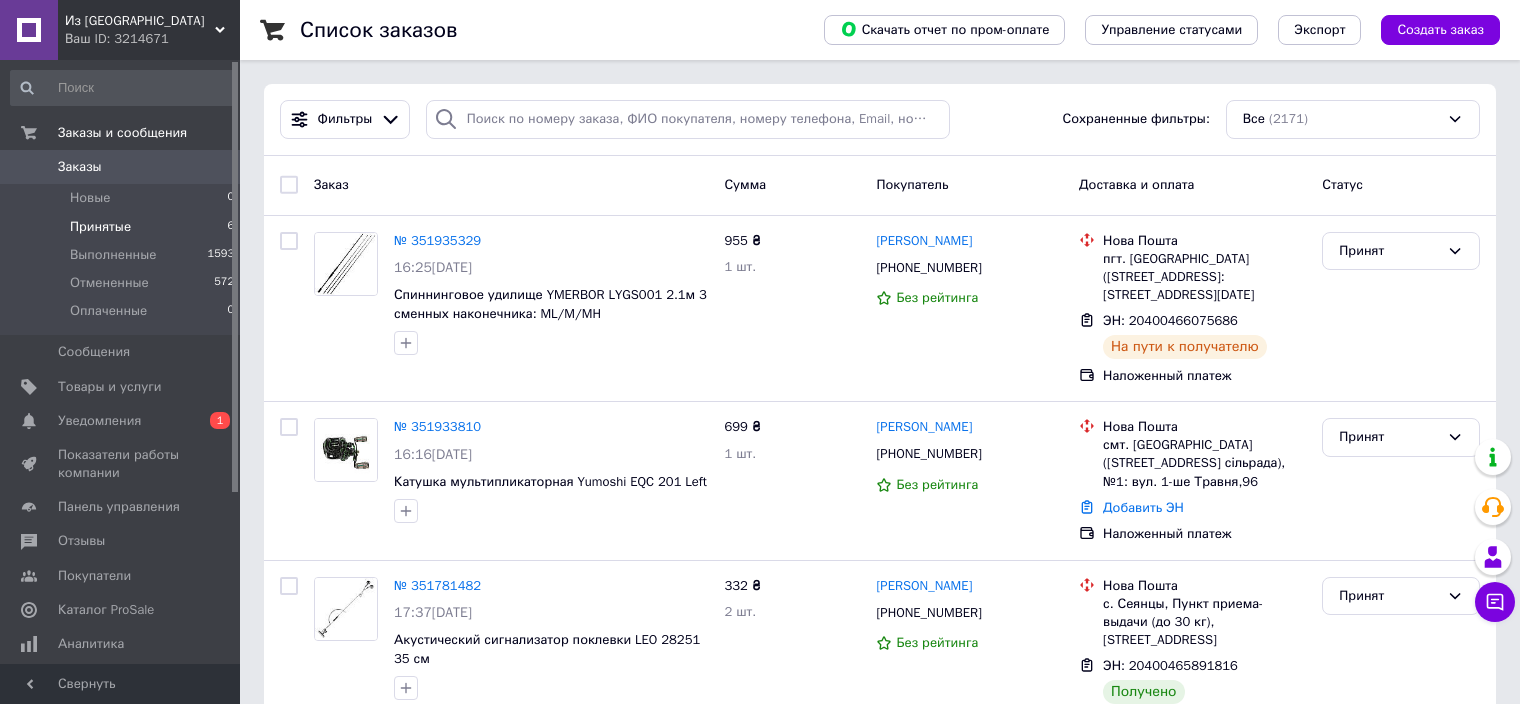click on "Принятые" at bounding box center [100, 227] 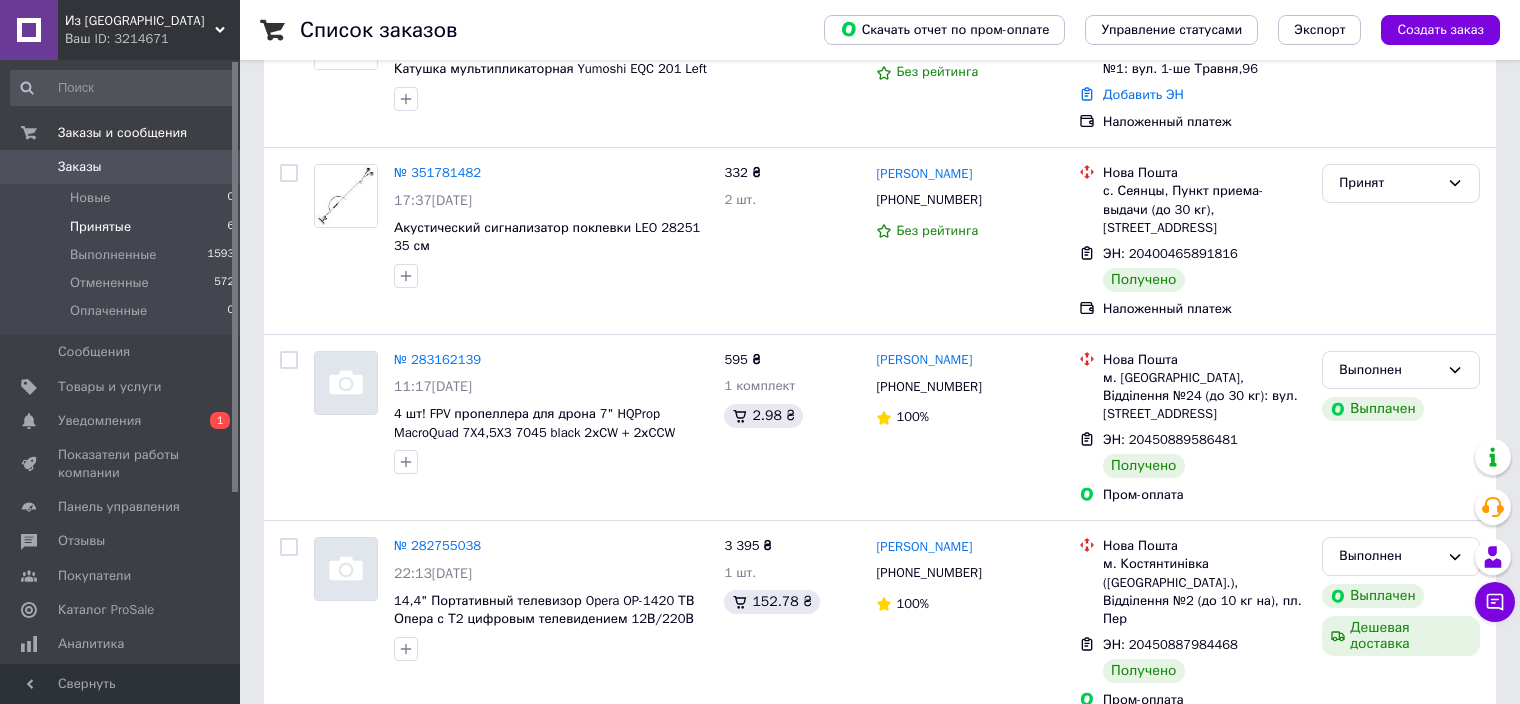scroll, scrollTop: 500, scrollLeft: 0, axis: vertical 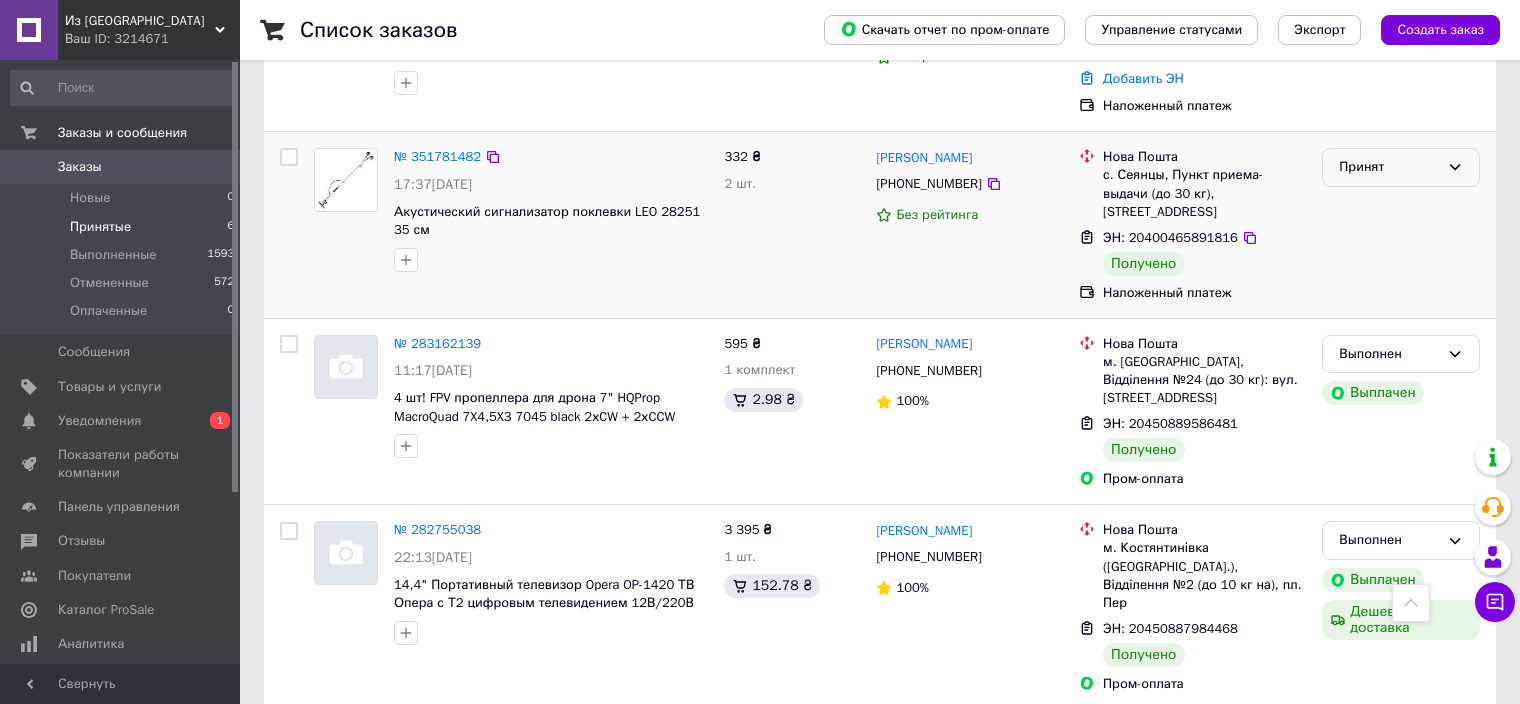 click on "Принят" at bounding box center [1389, 167] 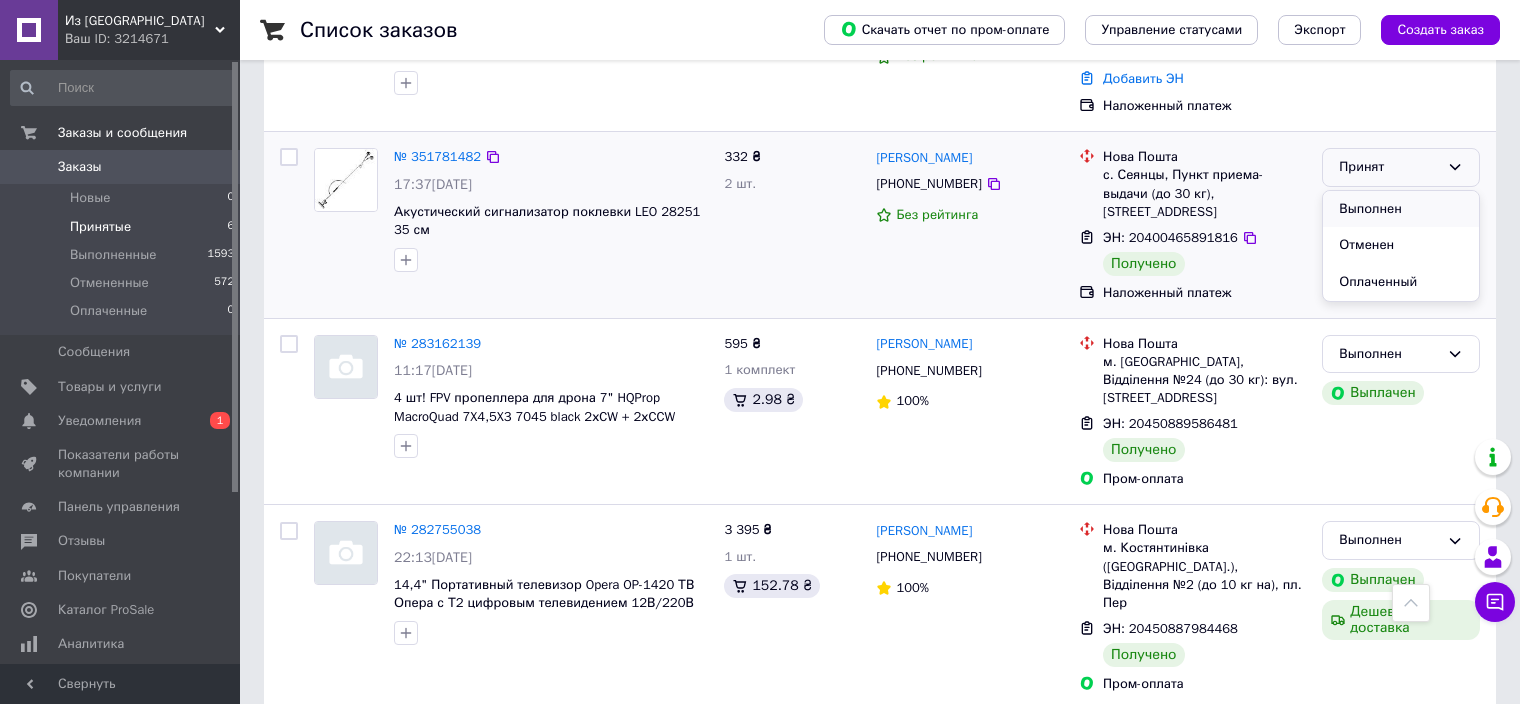 click on "Выполнен" at bounding box center [1401, 209] 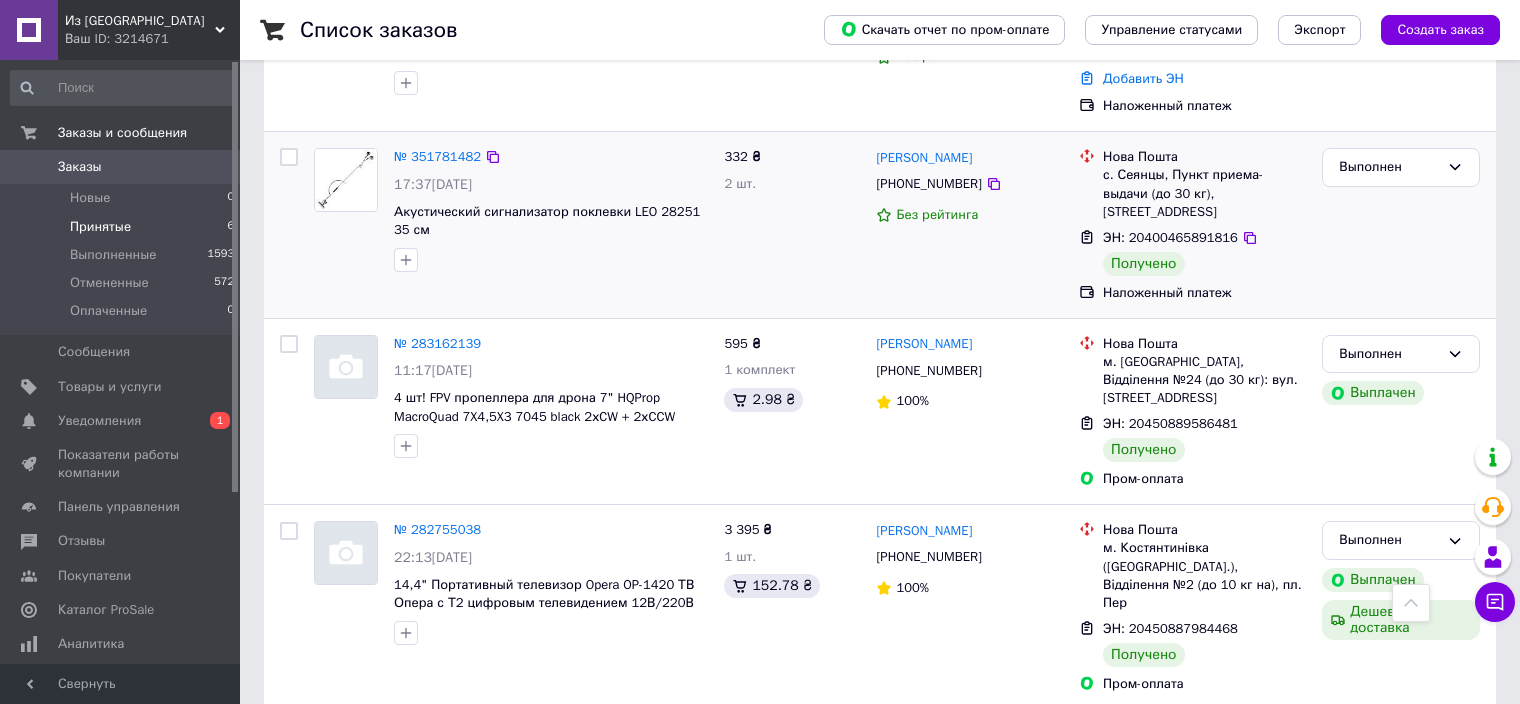 click on "Ваш ID: 3214671" at bounding box center (152, 39) 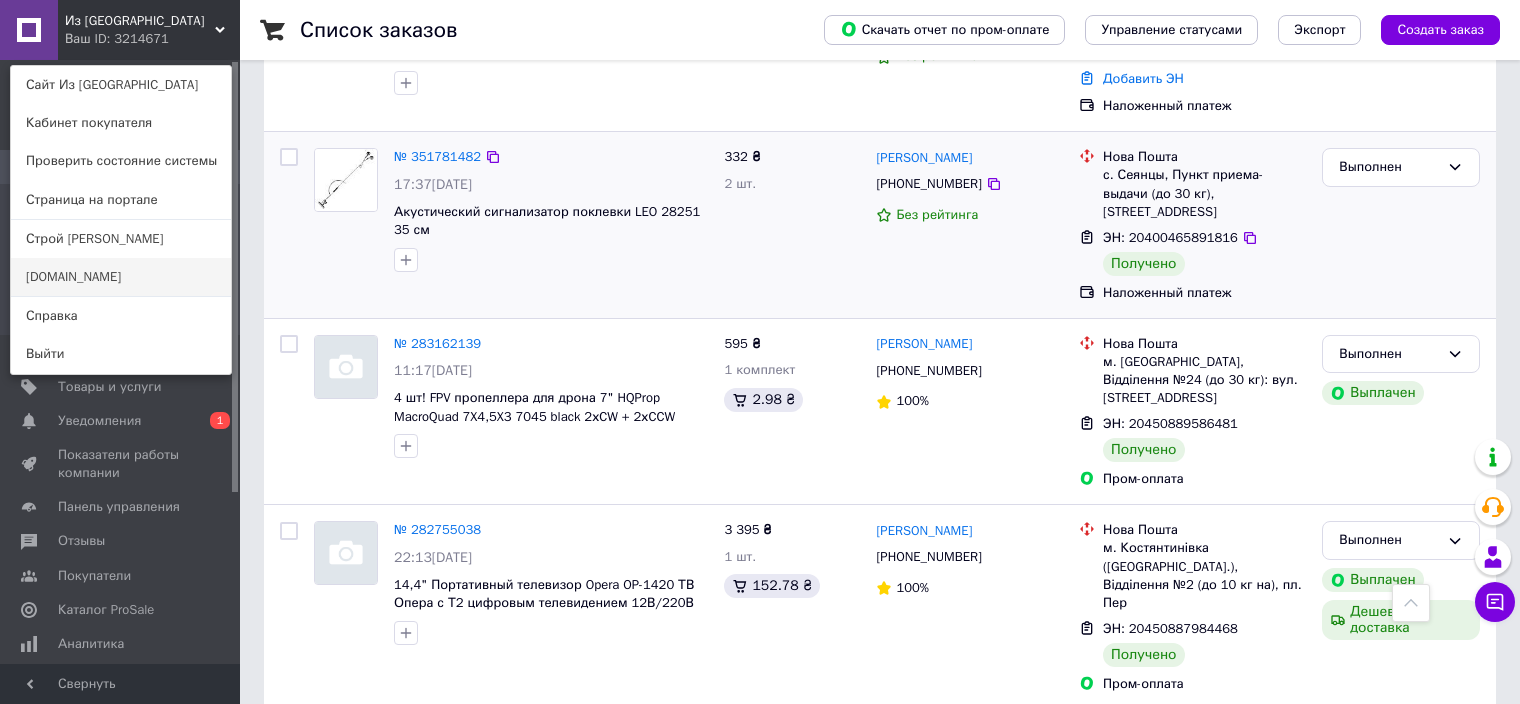 click on "[DOMAIN_NAME]" at bounding box center (121, 277) 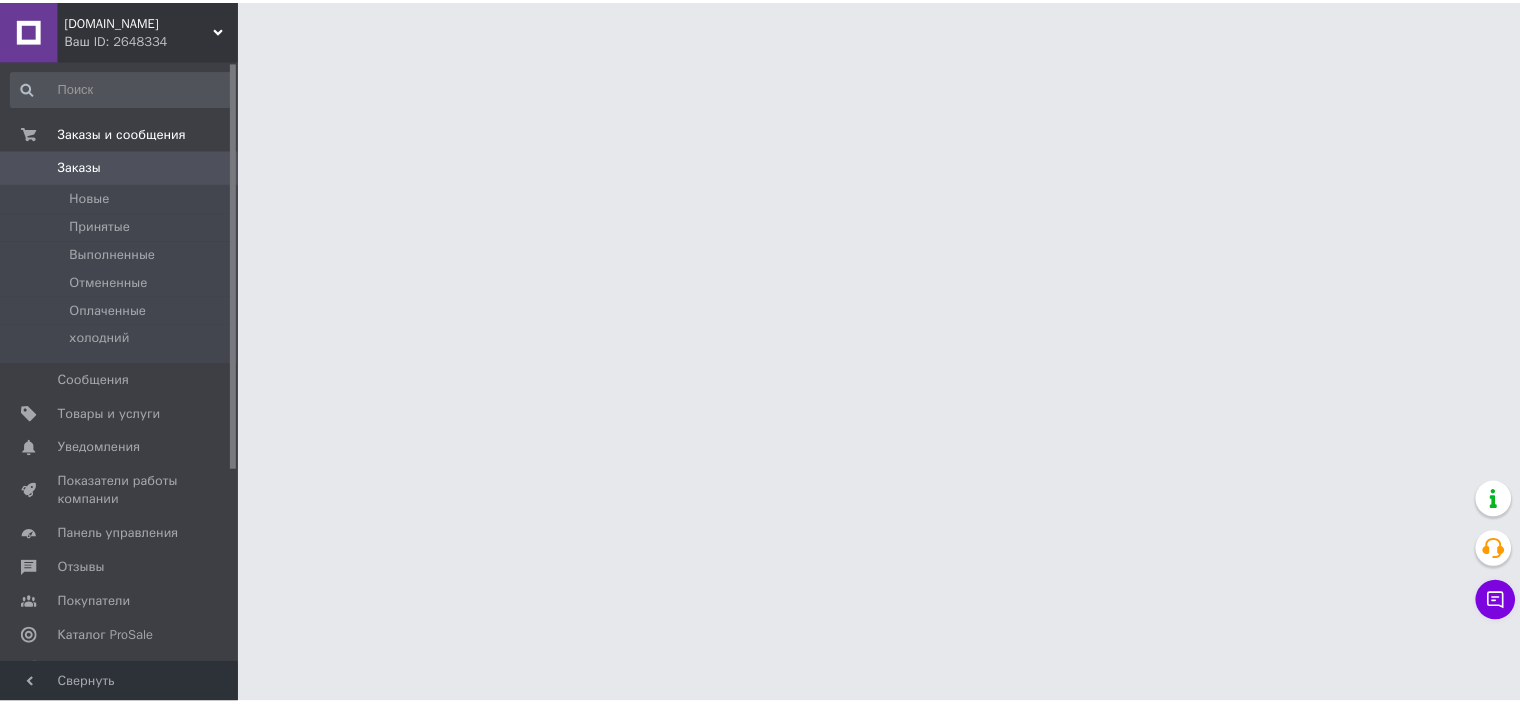 scroll, scrollTop: 0, scrollLeft: 0, axis: both 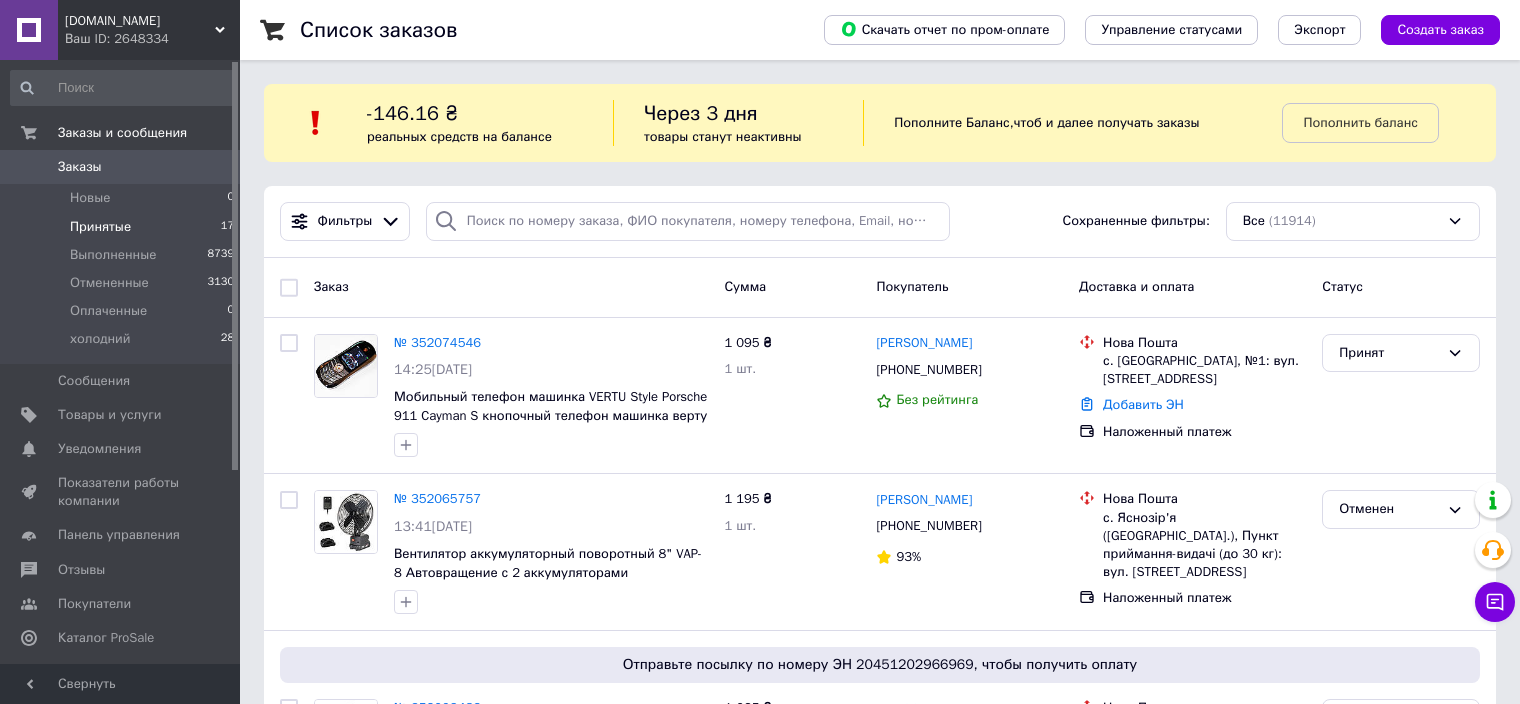 click on "Принятые" at bounding box center (100, 227) 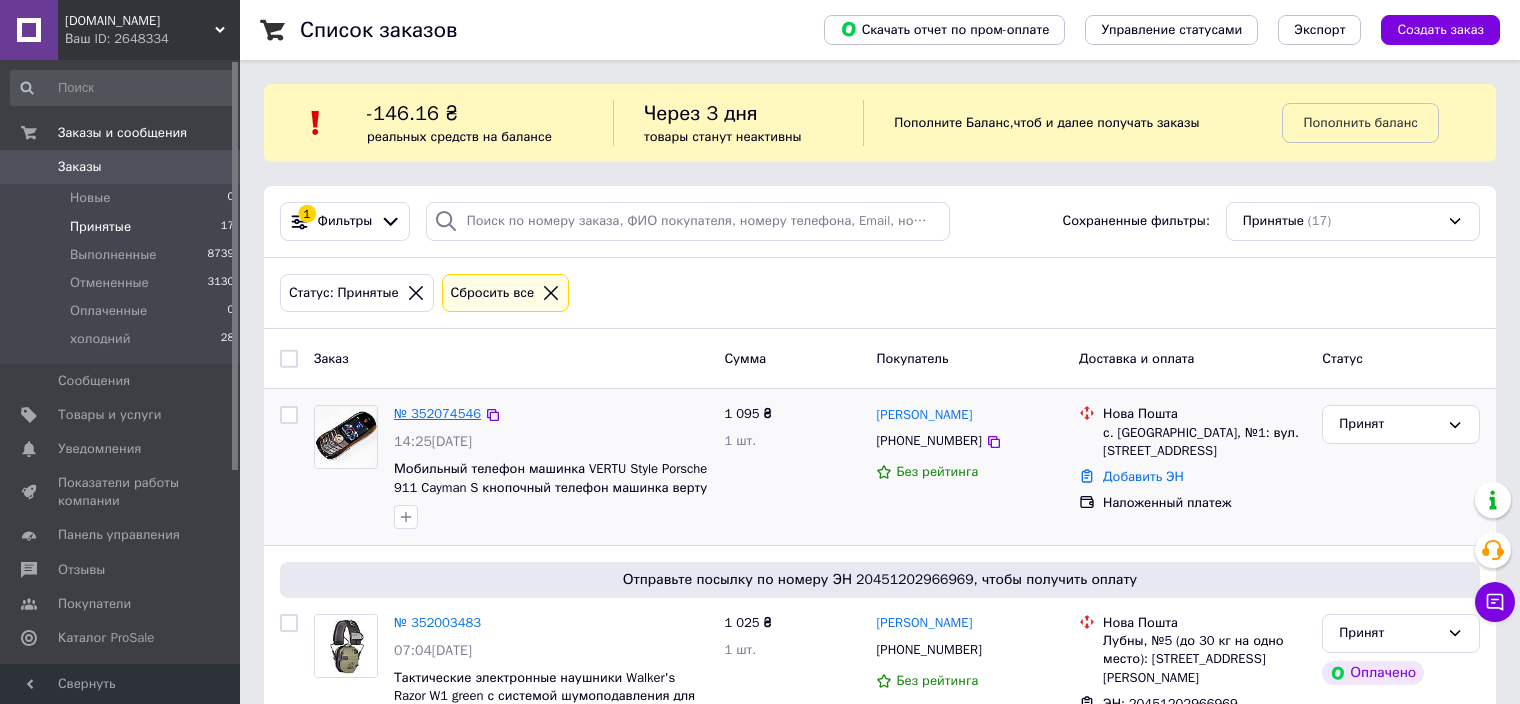 click on "№ 352074546" at bounding box center [437, 413] 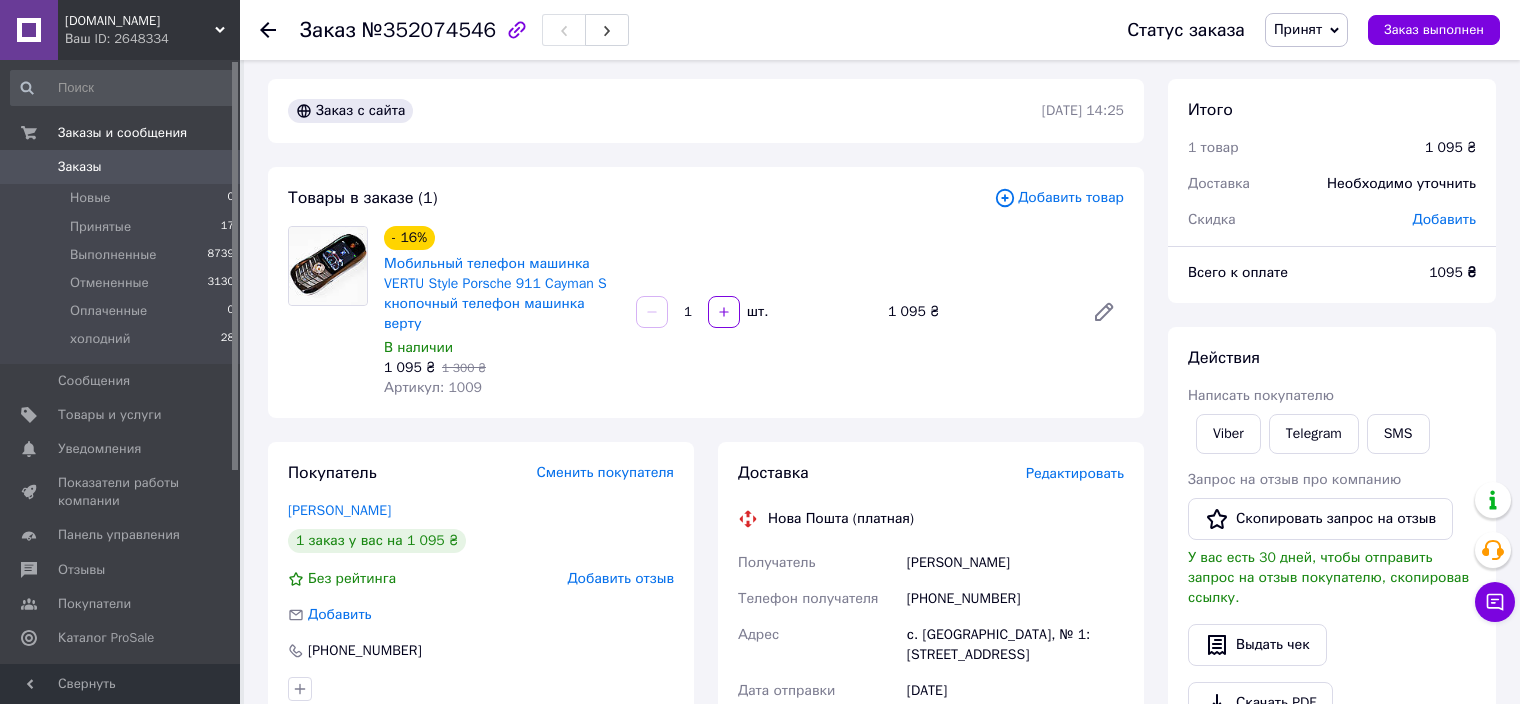 scroll, scrollTop: 200, scrollLeft: 0, axis: vertical 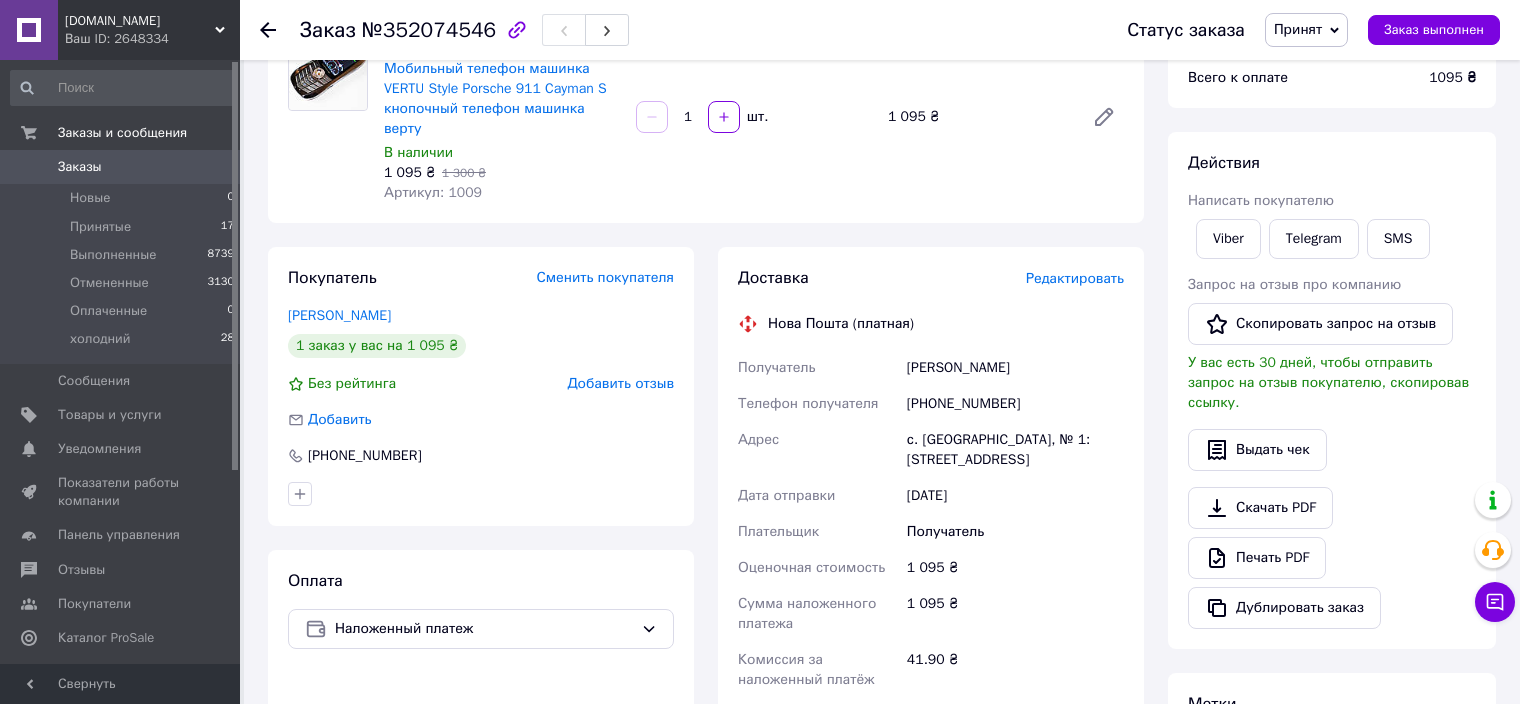 drag, startPoint x: 903, startPoint y: 419, endPoint x: 1045, endPoint y: 453, distance: 146.0137 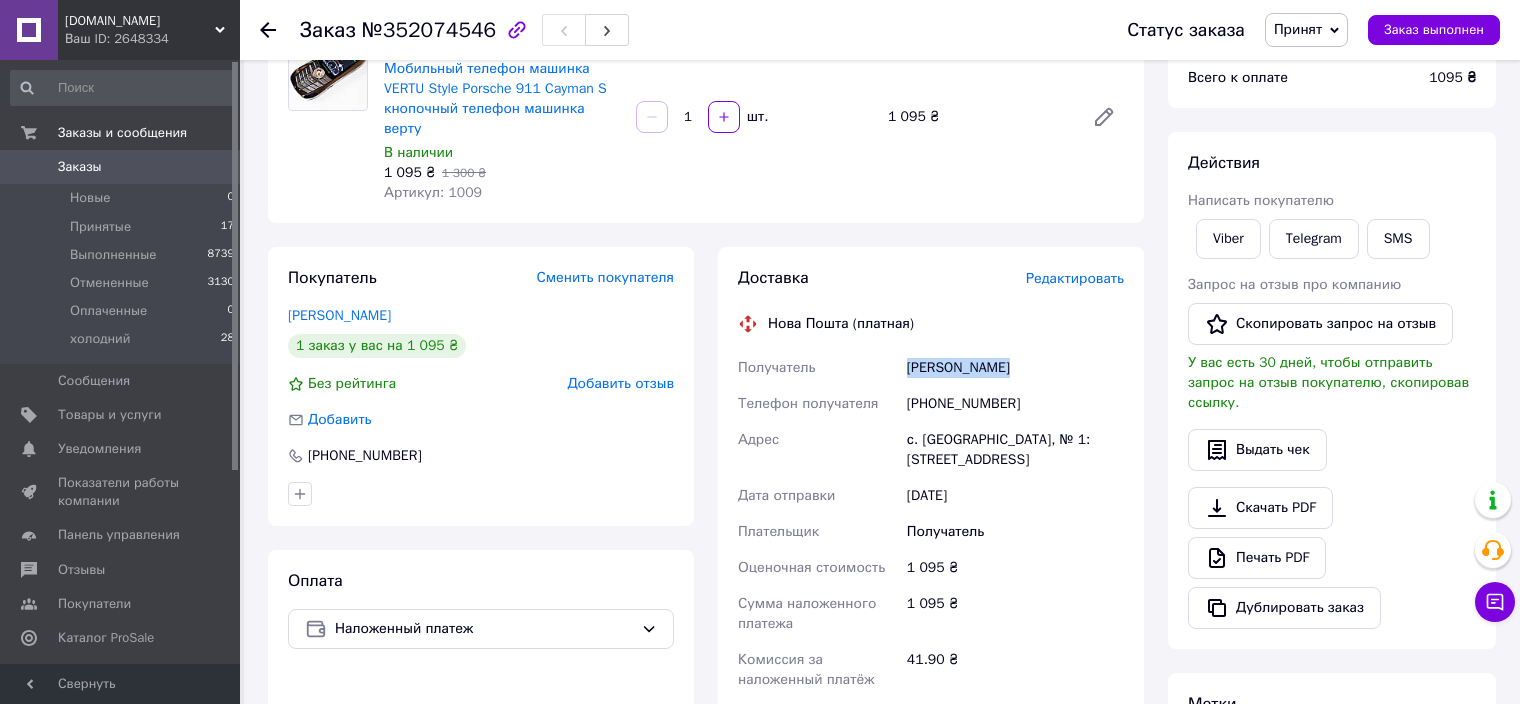 drag, startPoint x: 908, startPoint y: 353, endPoint x: 1033, endPoint y: 354, distance: 125.004 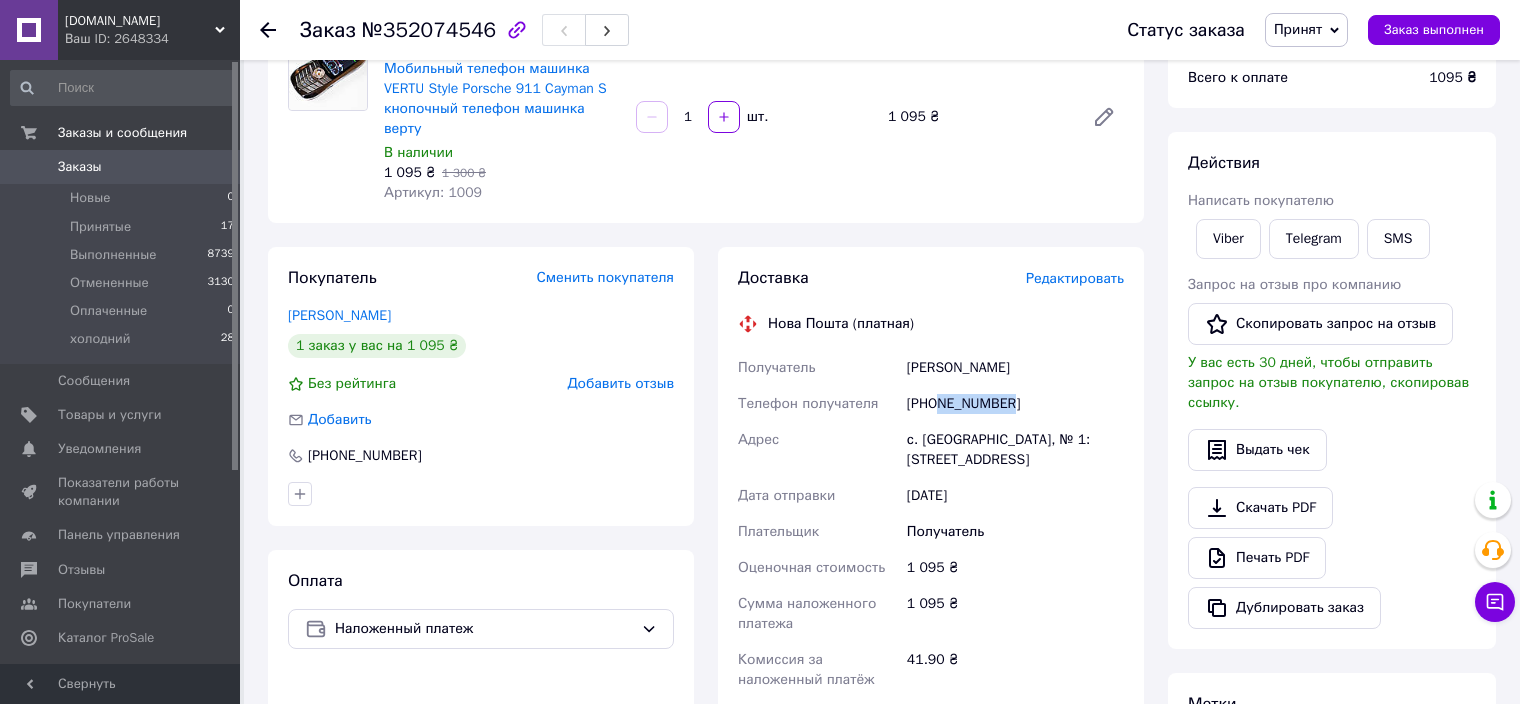 drag, startPoint x: 936, startPoint y: 385, endPoint x: 1029, endPoint y: 379, distance: 93.193344 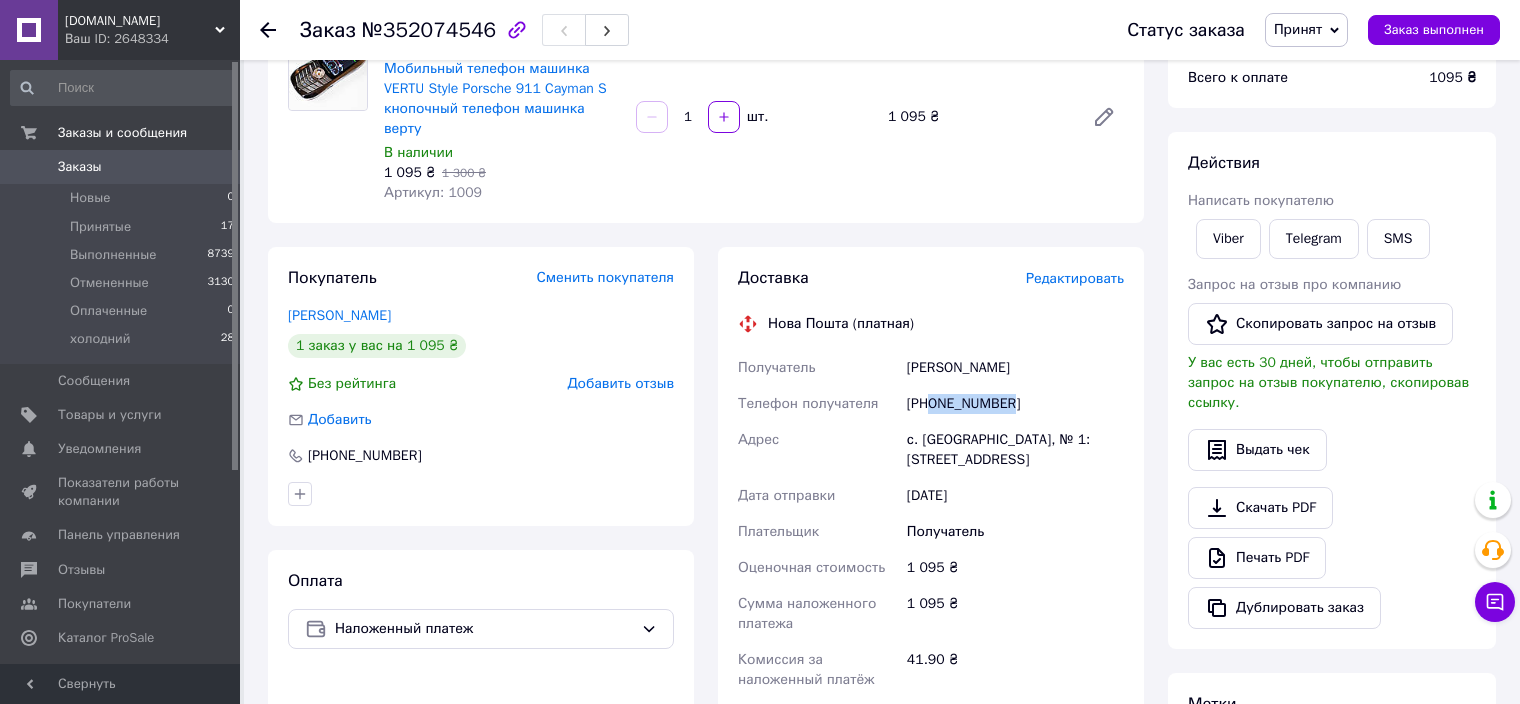 drag, startPoint x: 932, startPoint y: 388, endPoint x: 1049, endPoint y: 382, distance: 117.15375 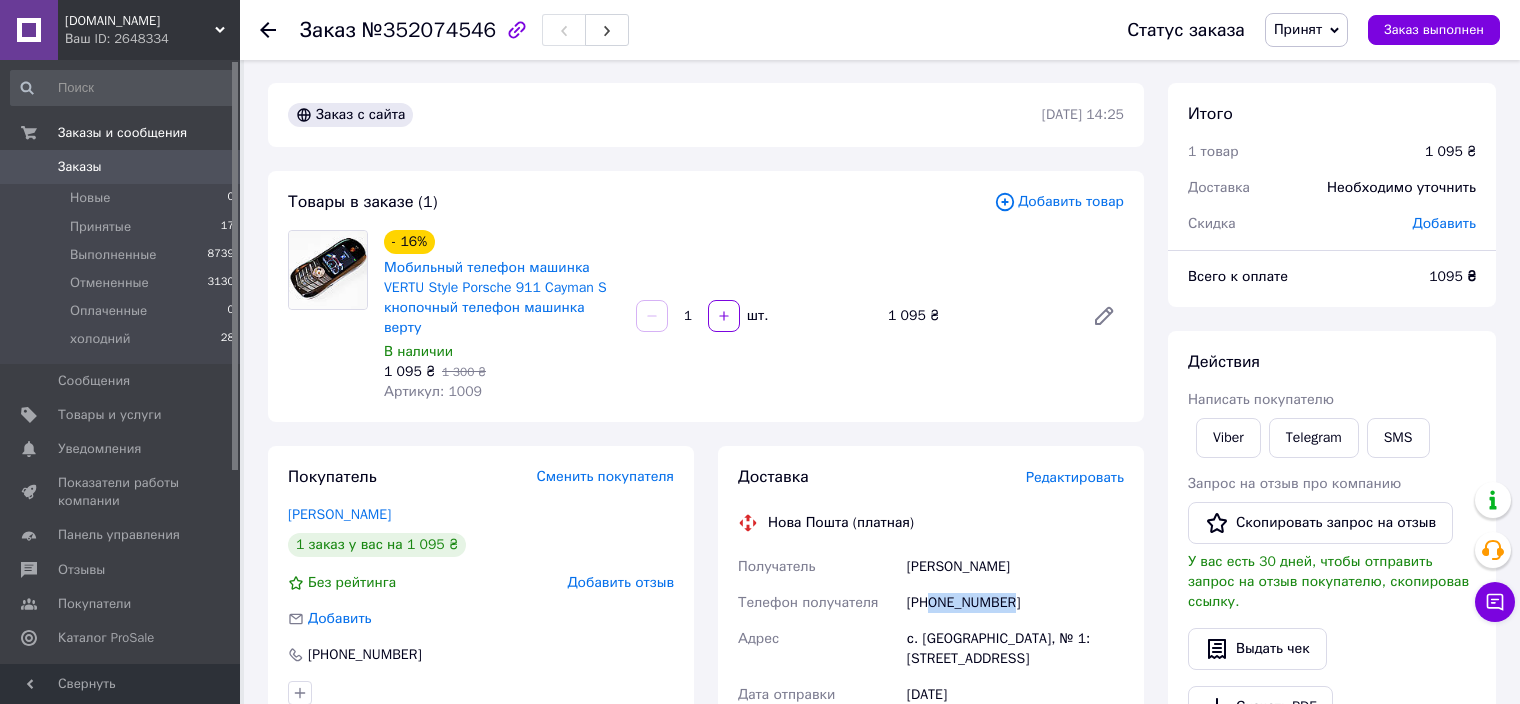 scroll, scrollTop: 0, scrollLeft: 0, axis: both 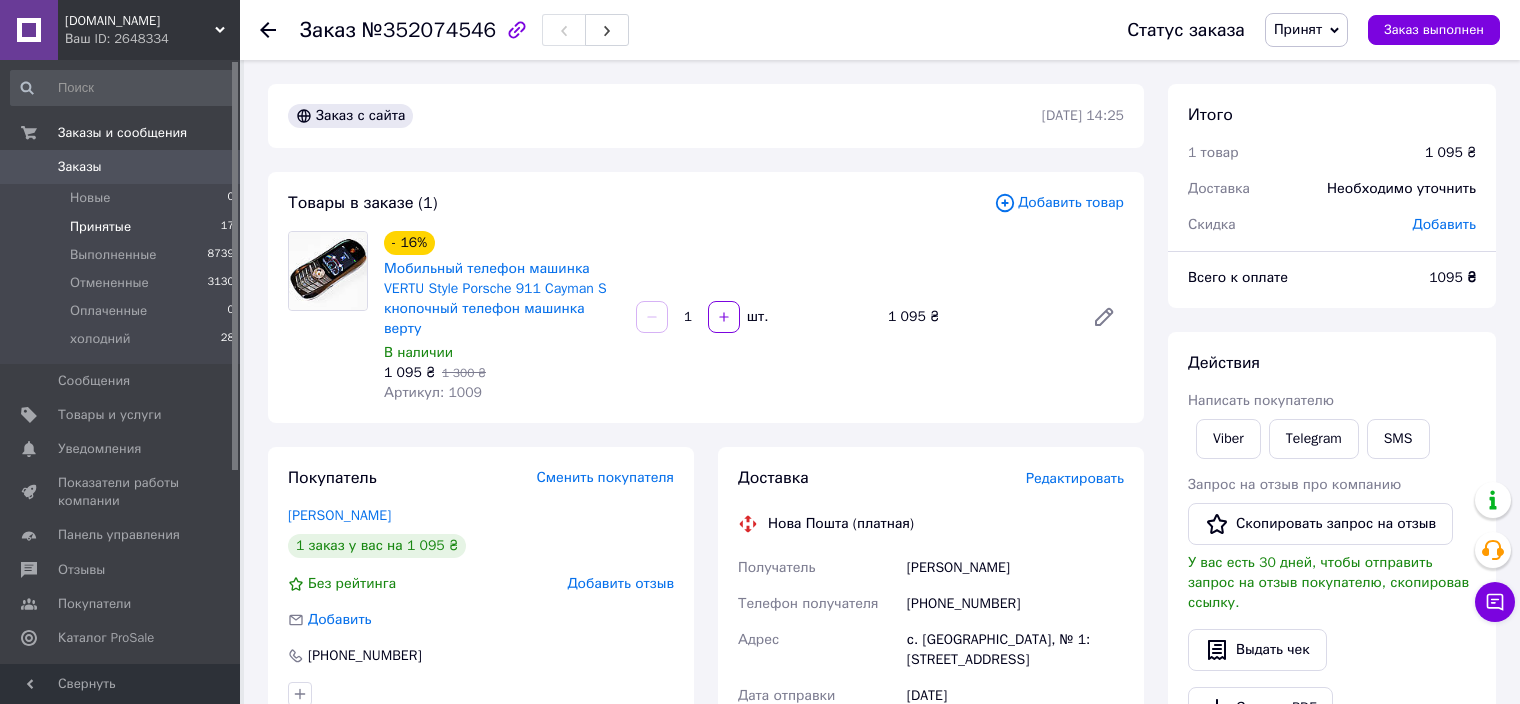 click on "Принятые" at bounding box center (100, 227) 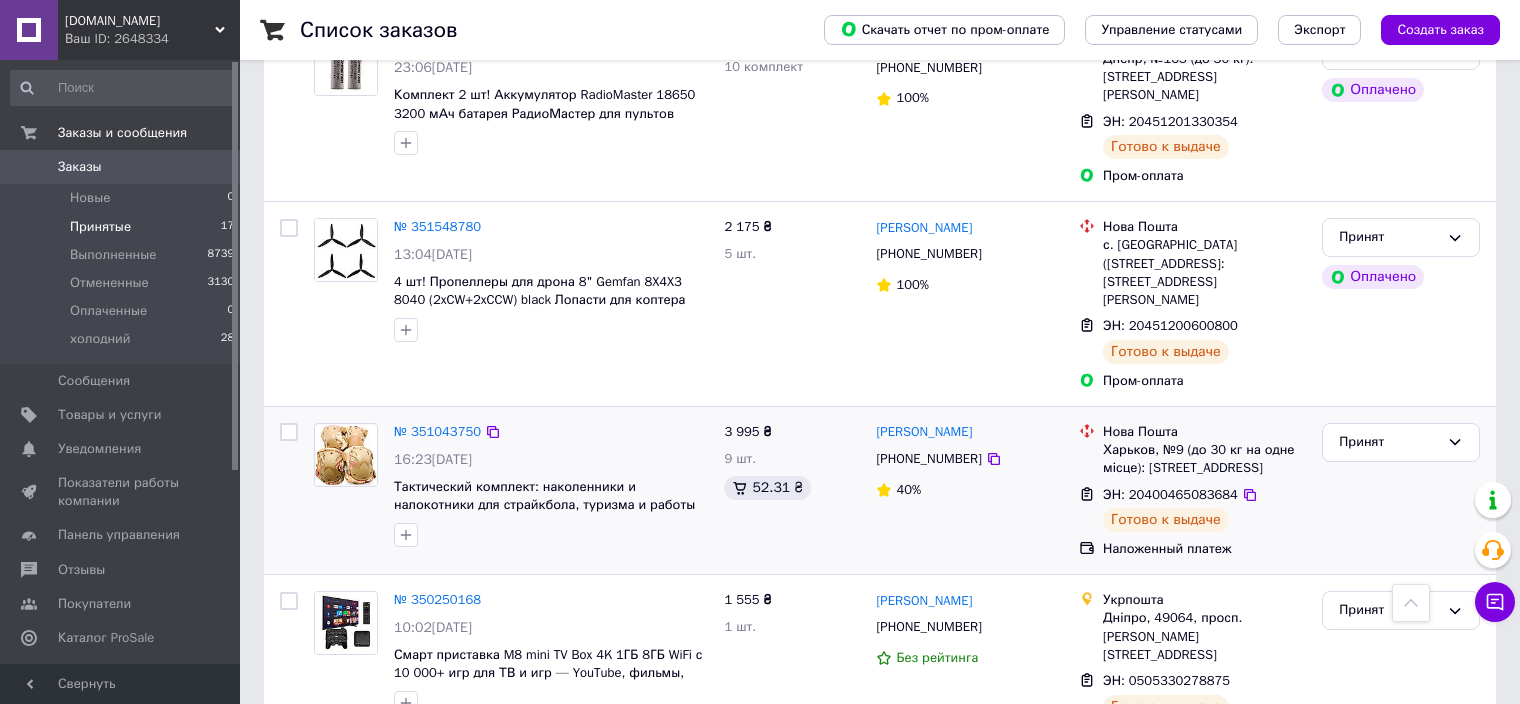 scroll, scrollTop: 2200, scrollLeft: 0, axis: vertical 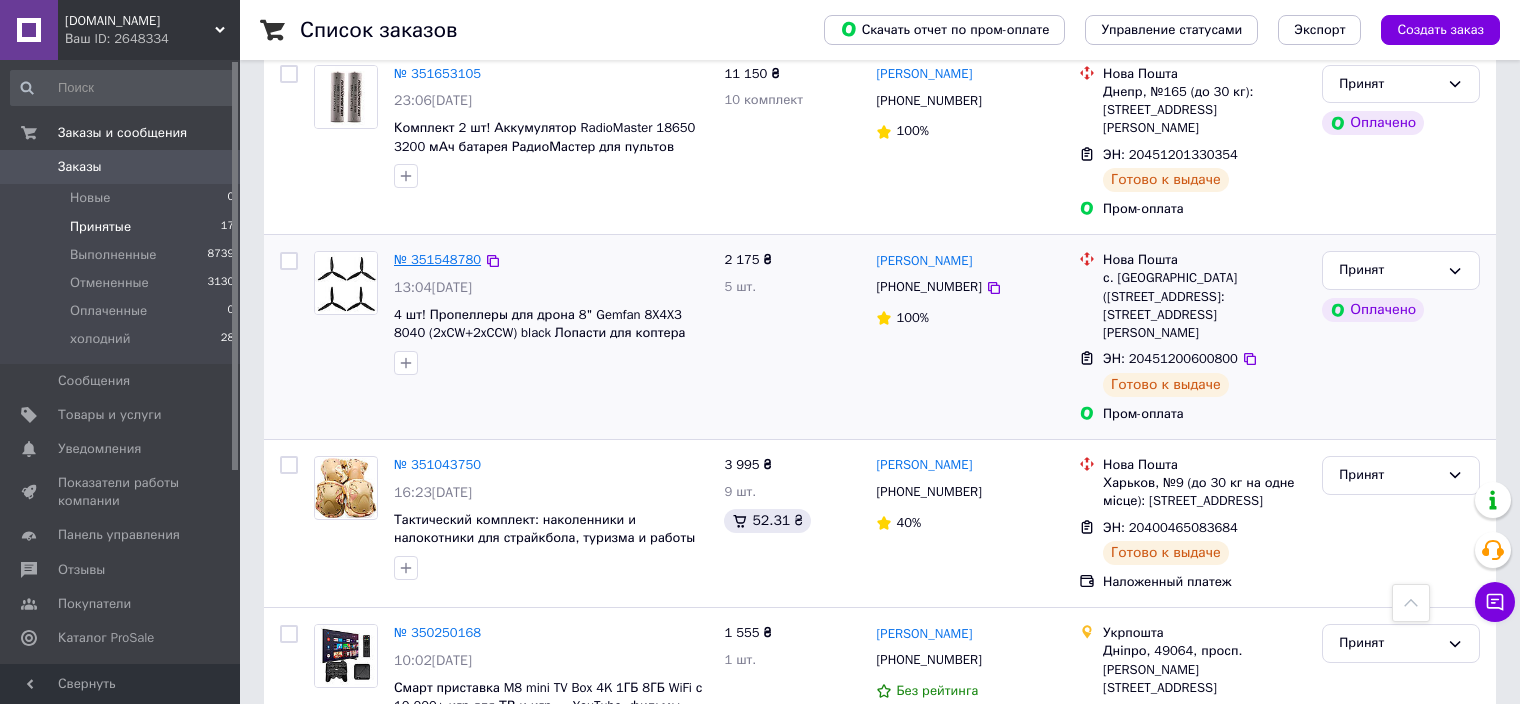 click on "№ 351548780" at bounding box center [437, 259] 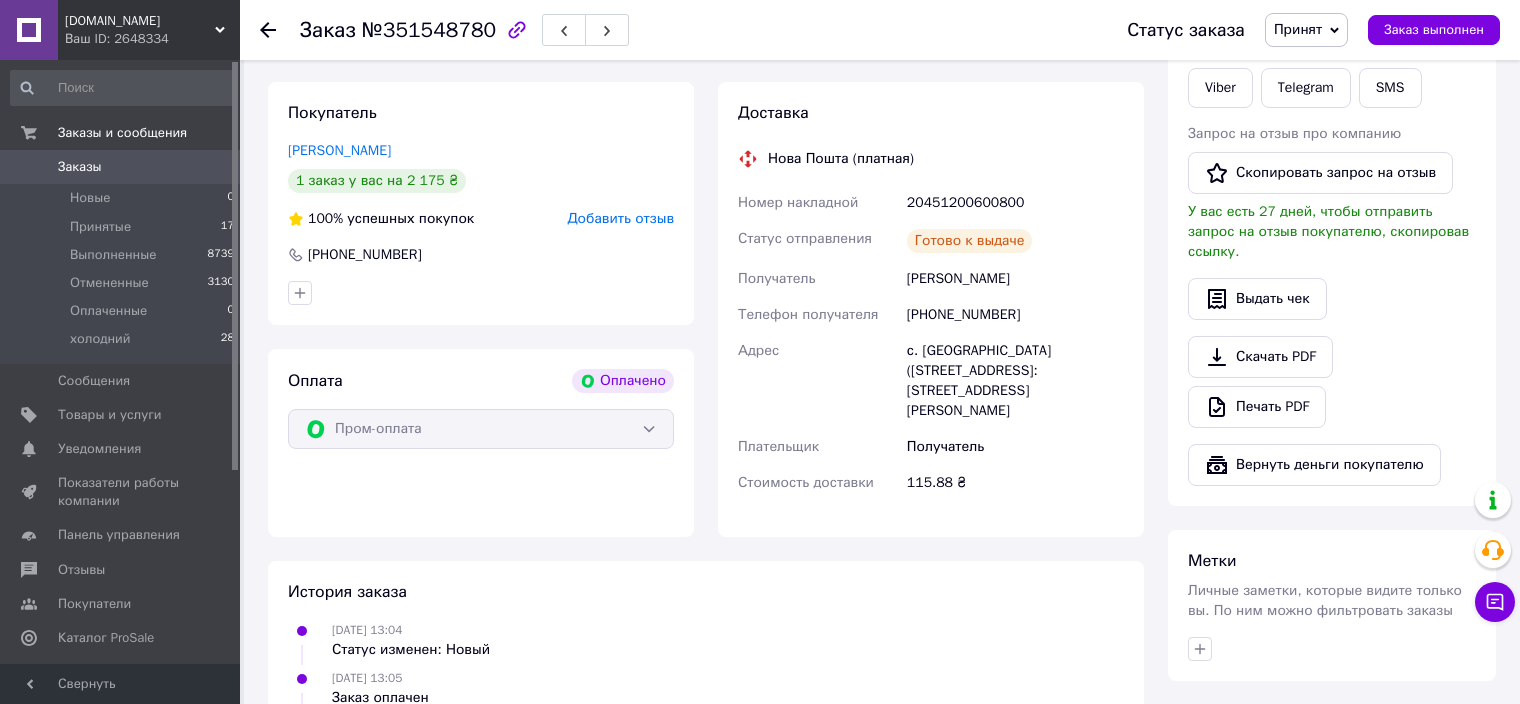 scroll, scrollTop: 890, scrollLeft: 0, axis: vertical 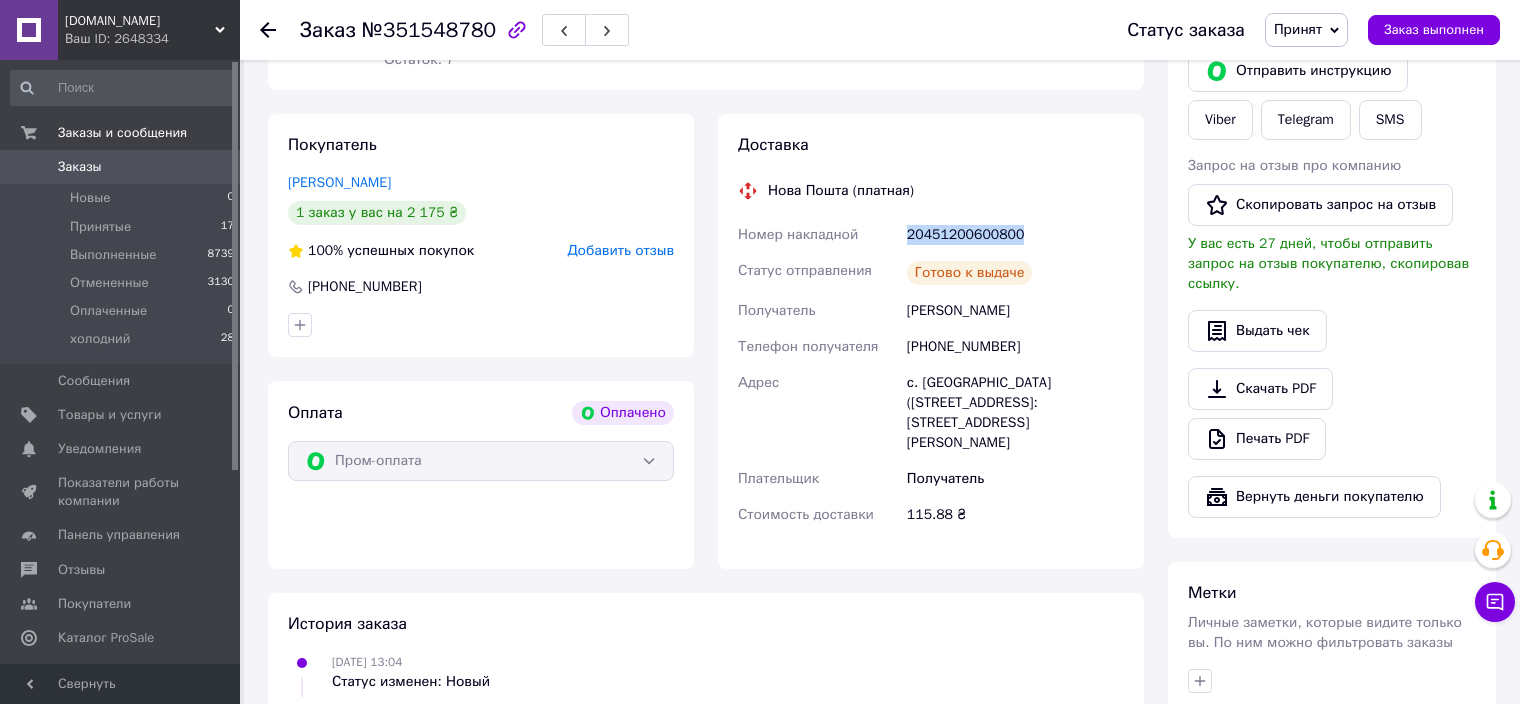 drag, startPoint x: 909, startPoint y: 237, endPoint x: 1036, endPoint y: 241, distance: 127.06297 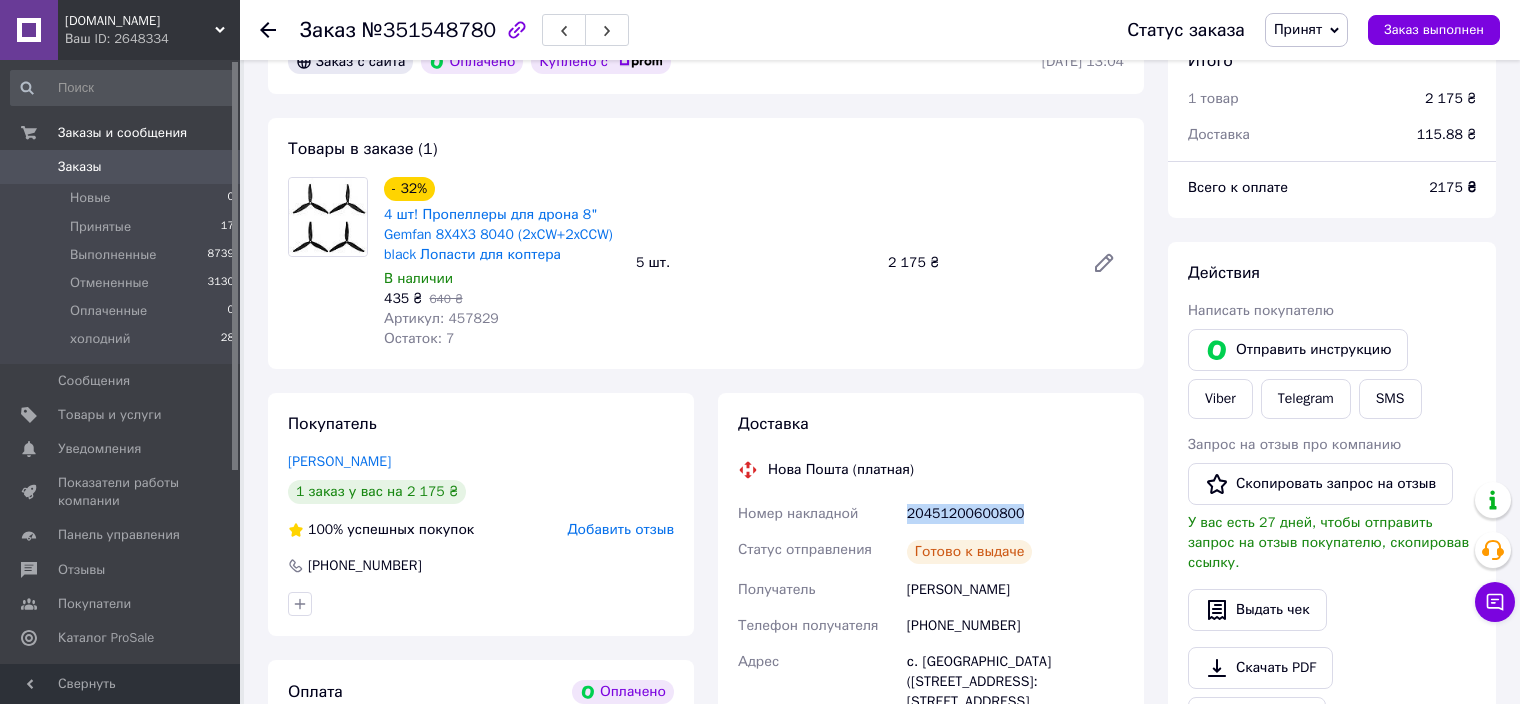 scroll, scrollTop: 590, scrollLeft: 0, axis: vertical 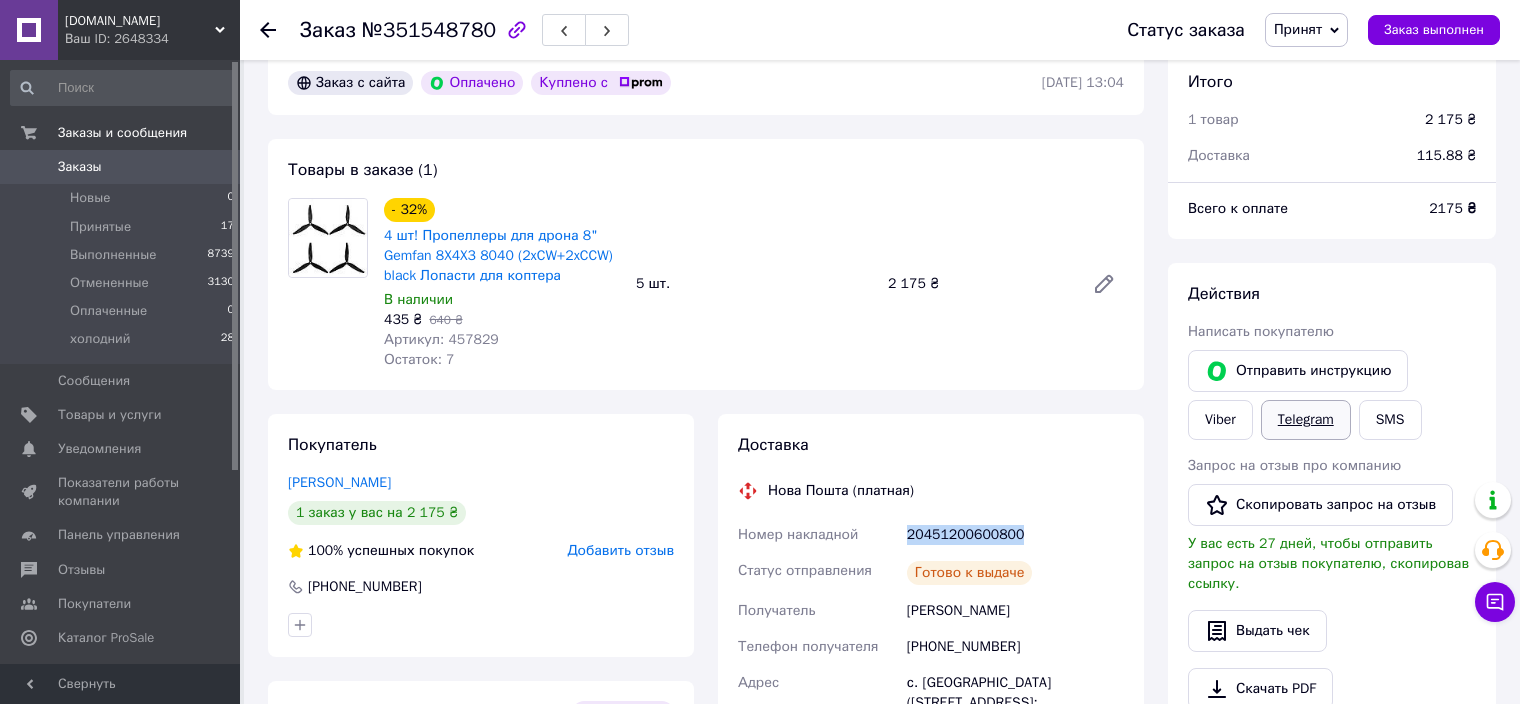 click on "Telegram" at bounding box center (1306, 420) 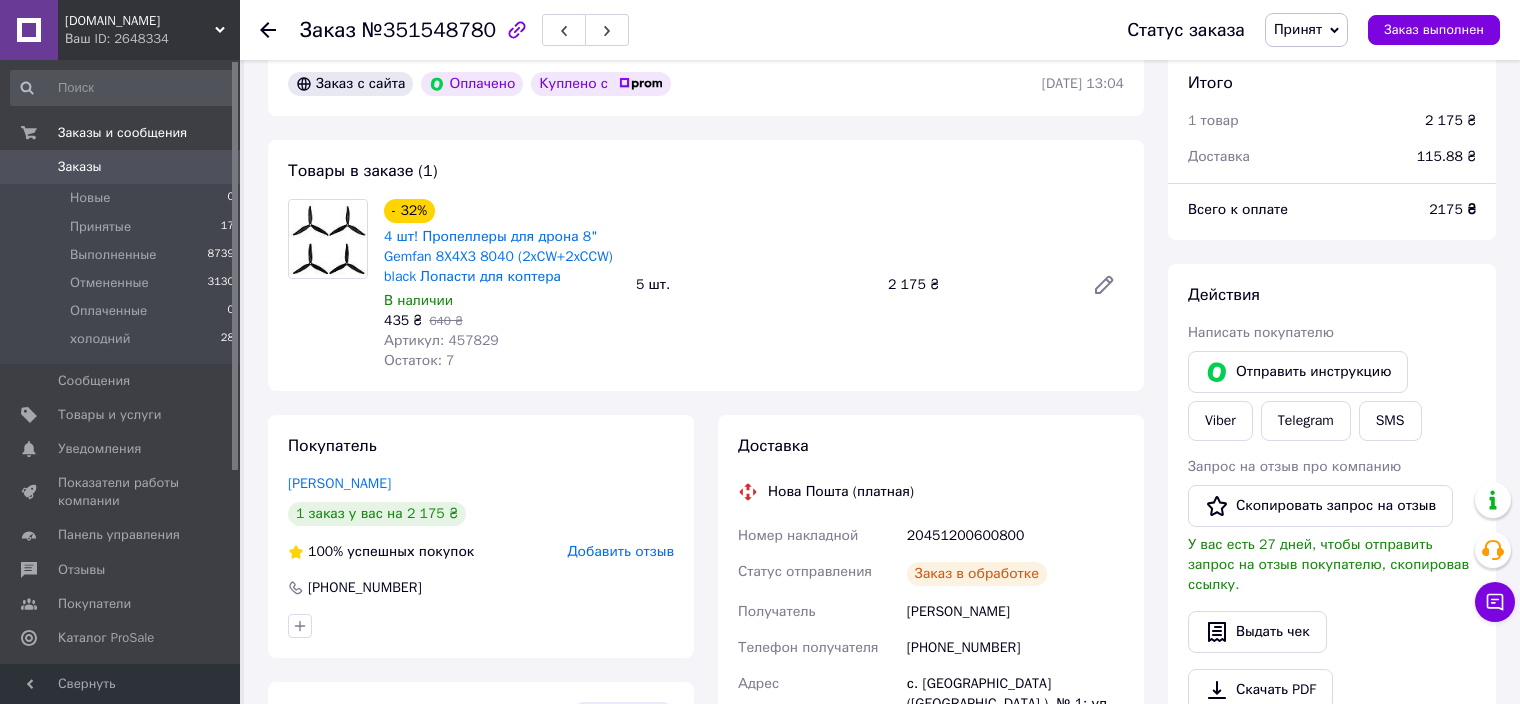 scroll, scrollTop: 589, scrollLeft: 0, axis: vertical 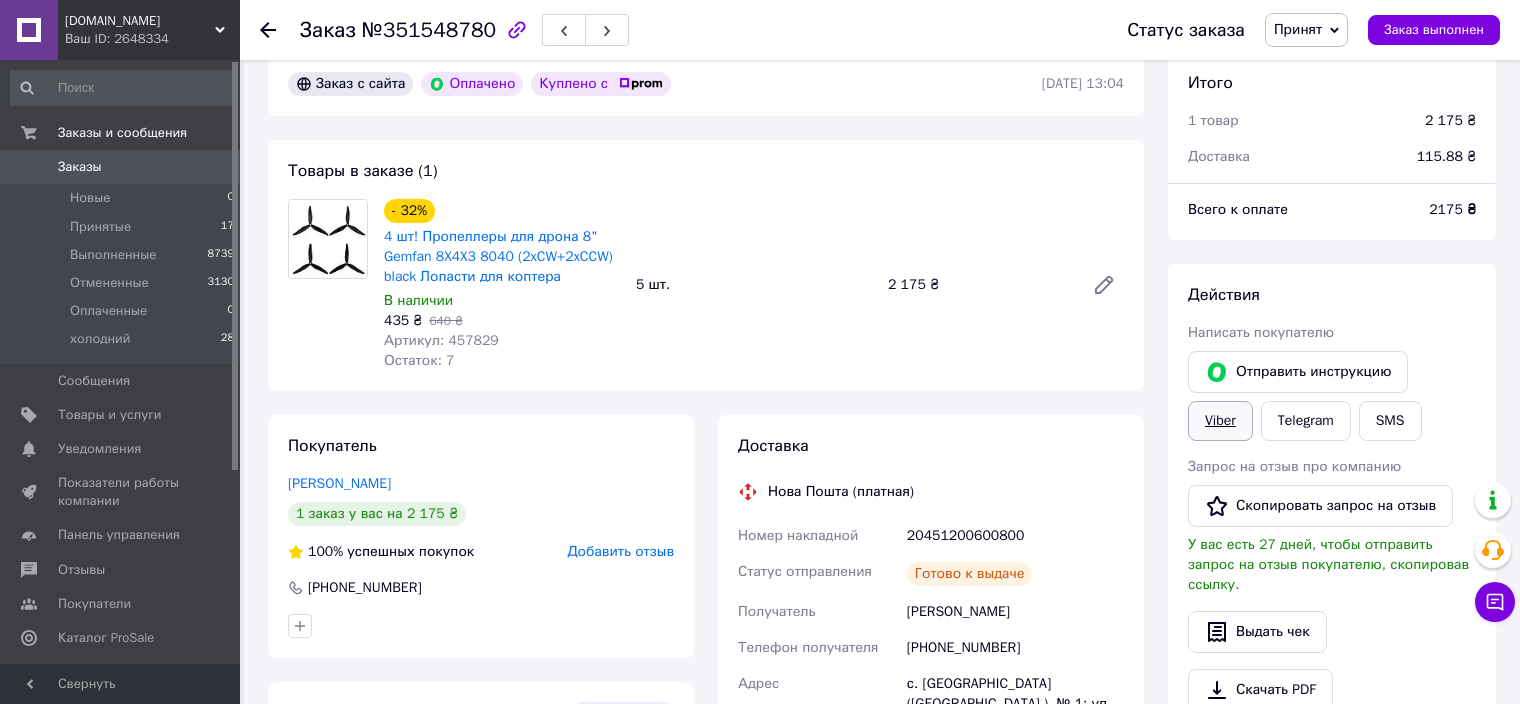 click on "Viber" at bounding box center [1220, 421] 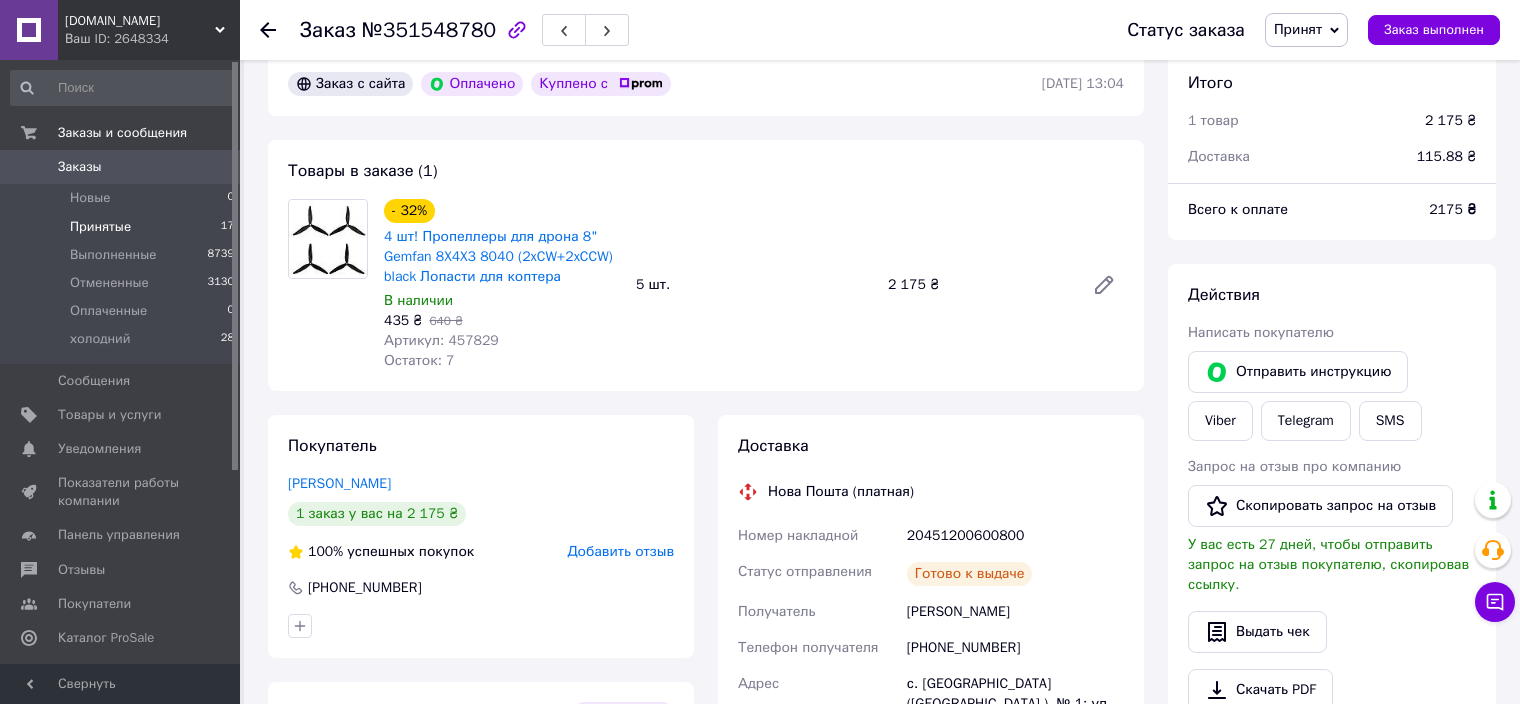 click on "Принятые" at bounding box center [100, 227] 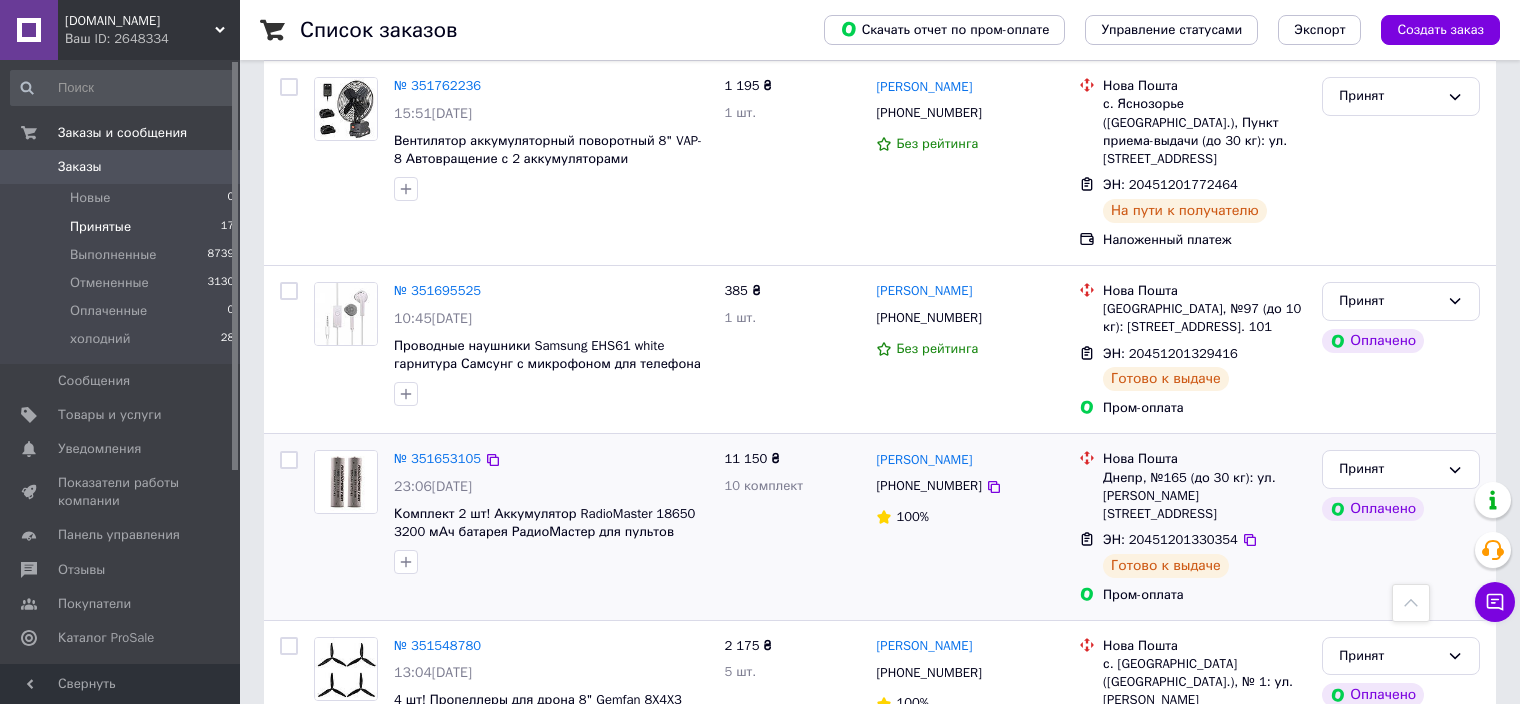 scroll, scrollTop: 2000, scrollLeft: 0, axis: vertical 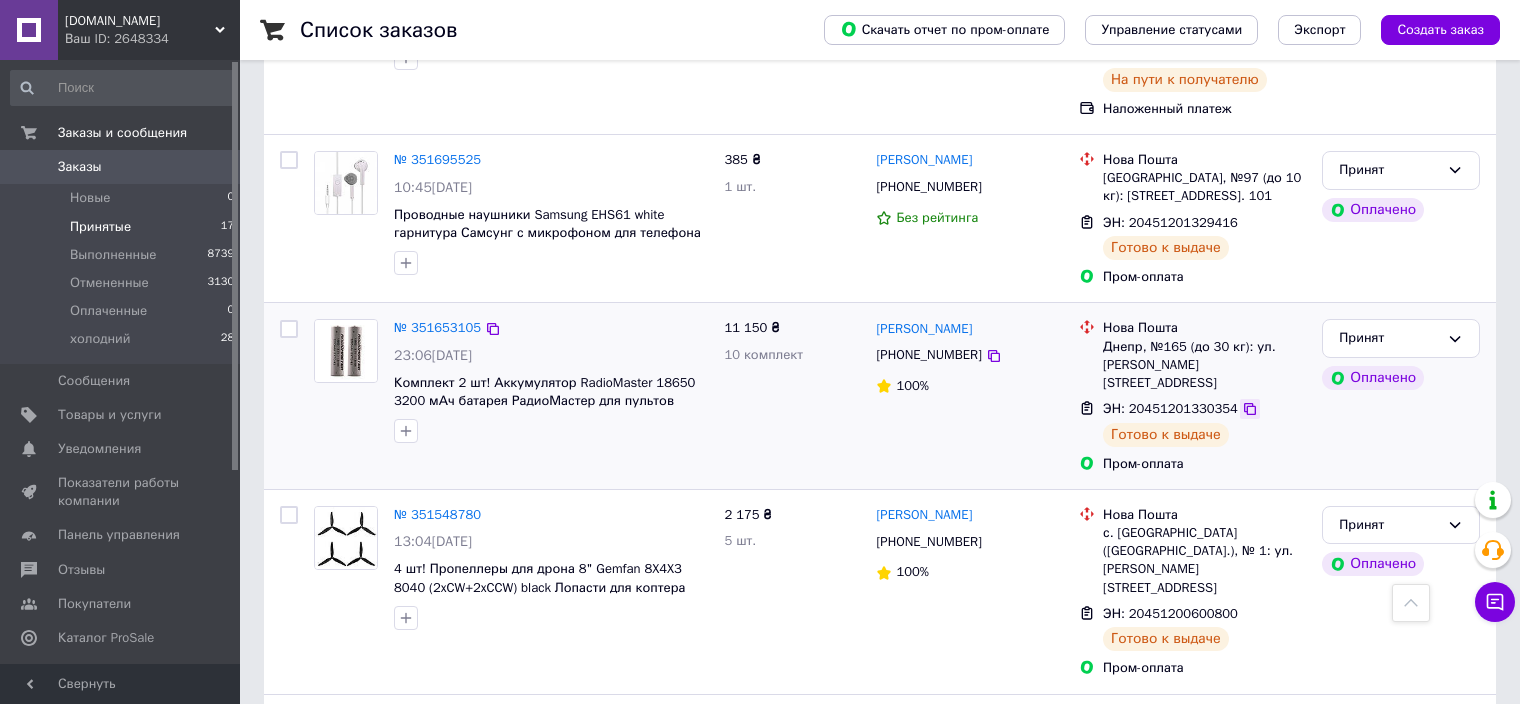 click 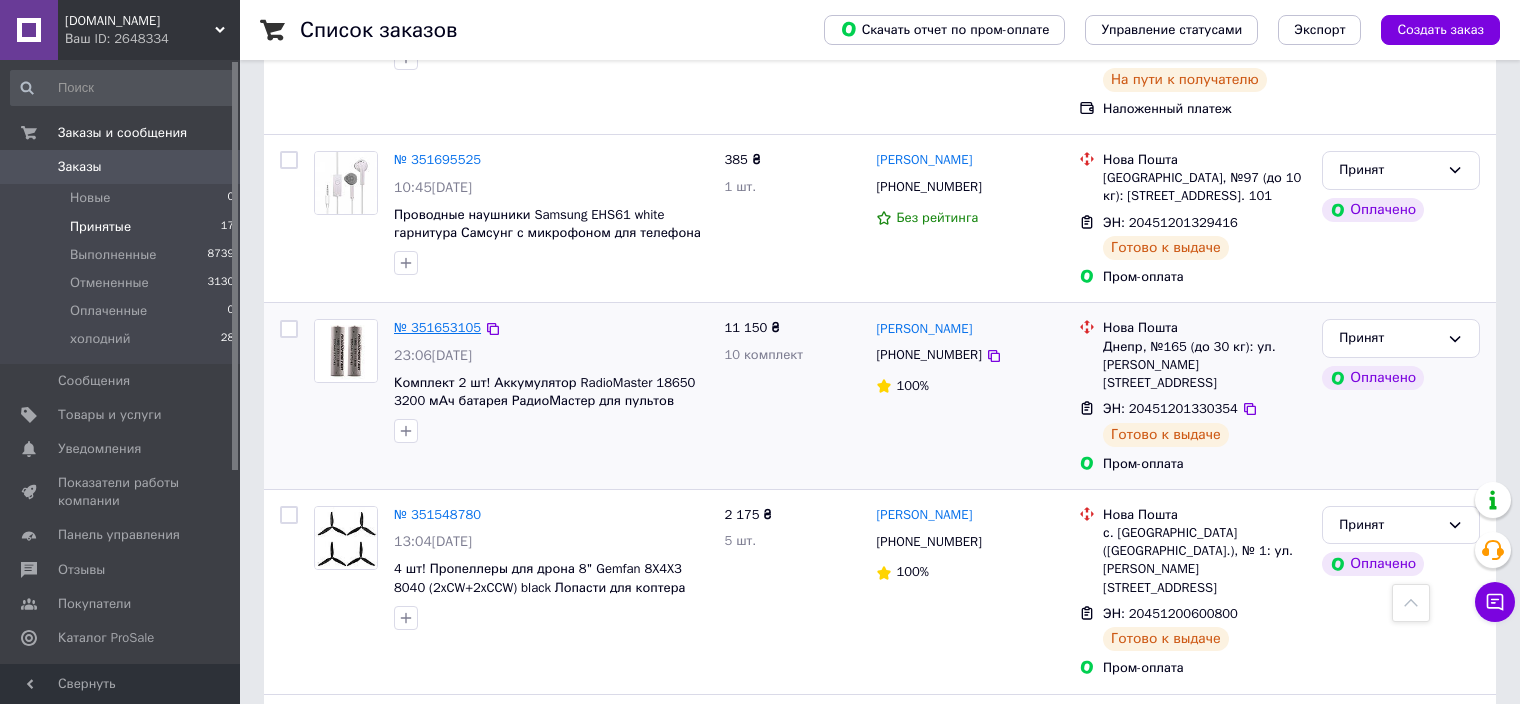 click on "№ 351653105" at bounding box center (437, 327) 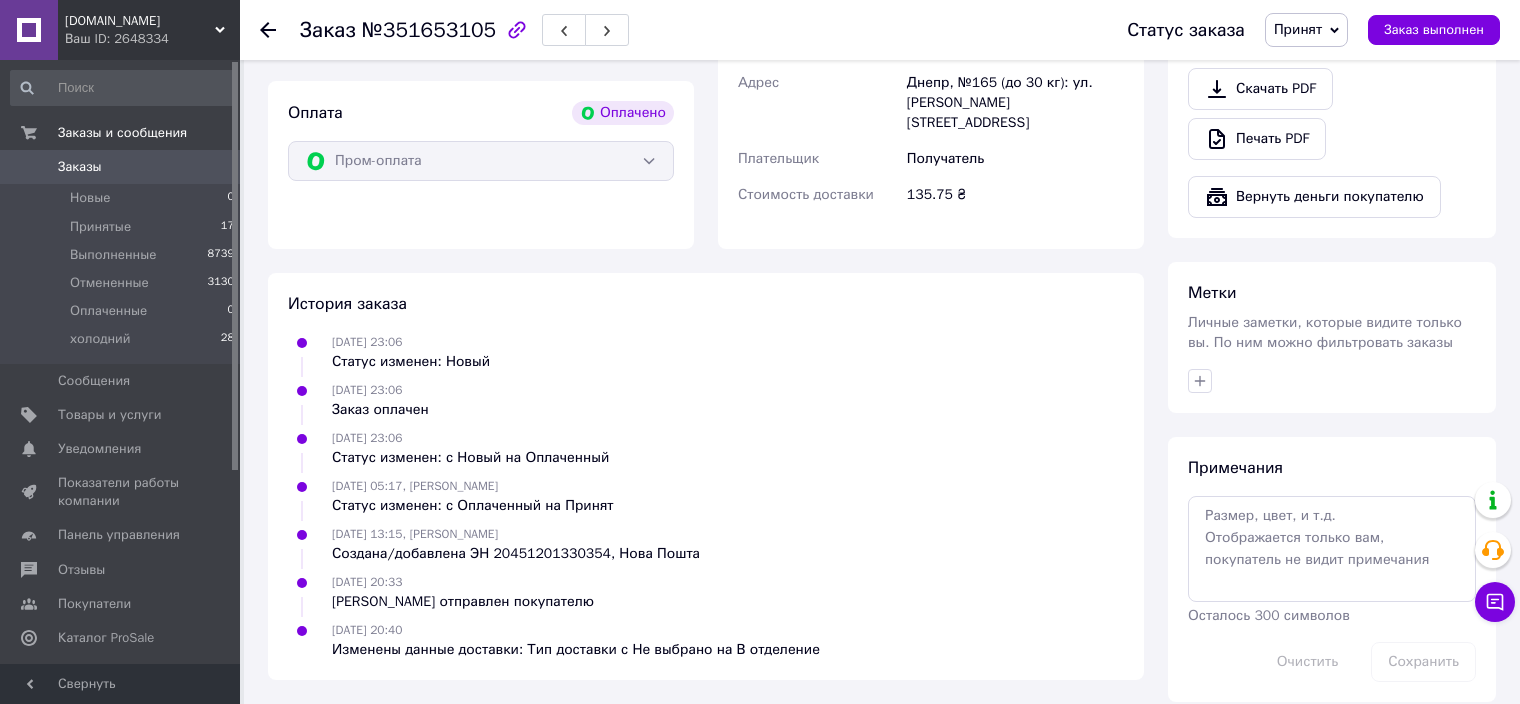 scroll, scrollTop: 890, scrollLeft: 0, axis: vertical 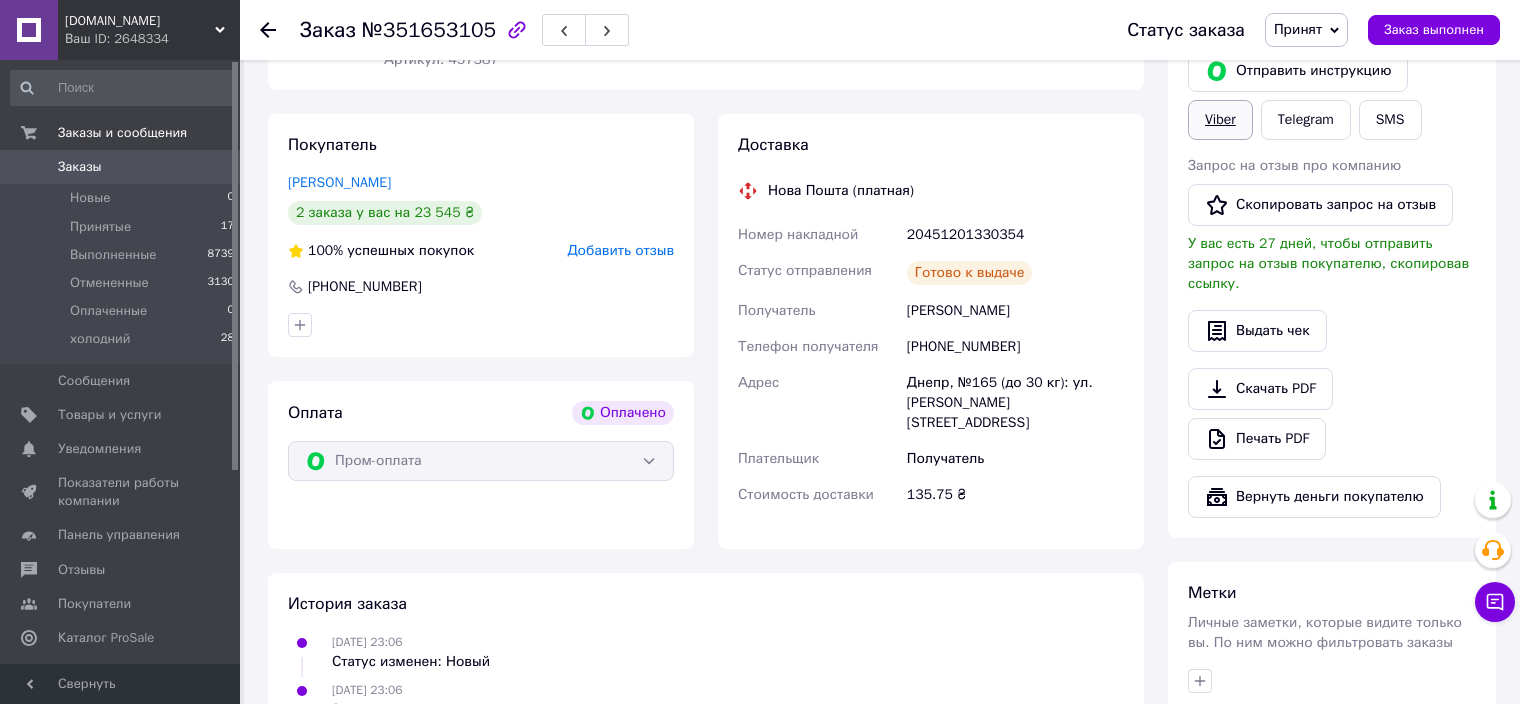 click on "Viber" at bounding box center (1220, 120) 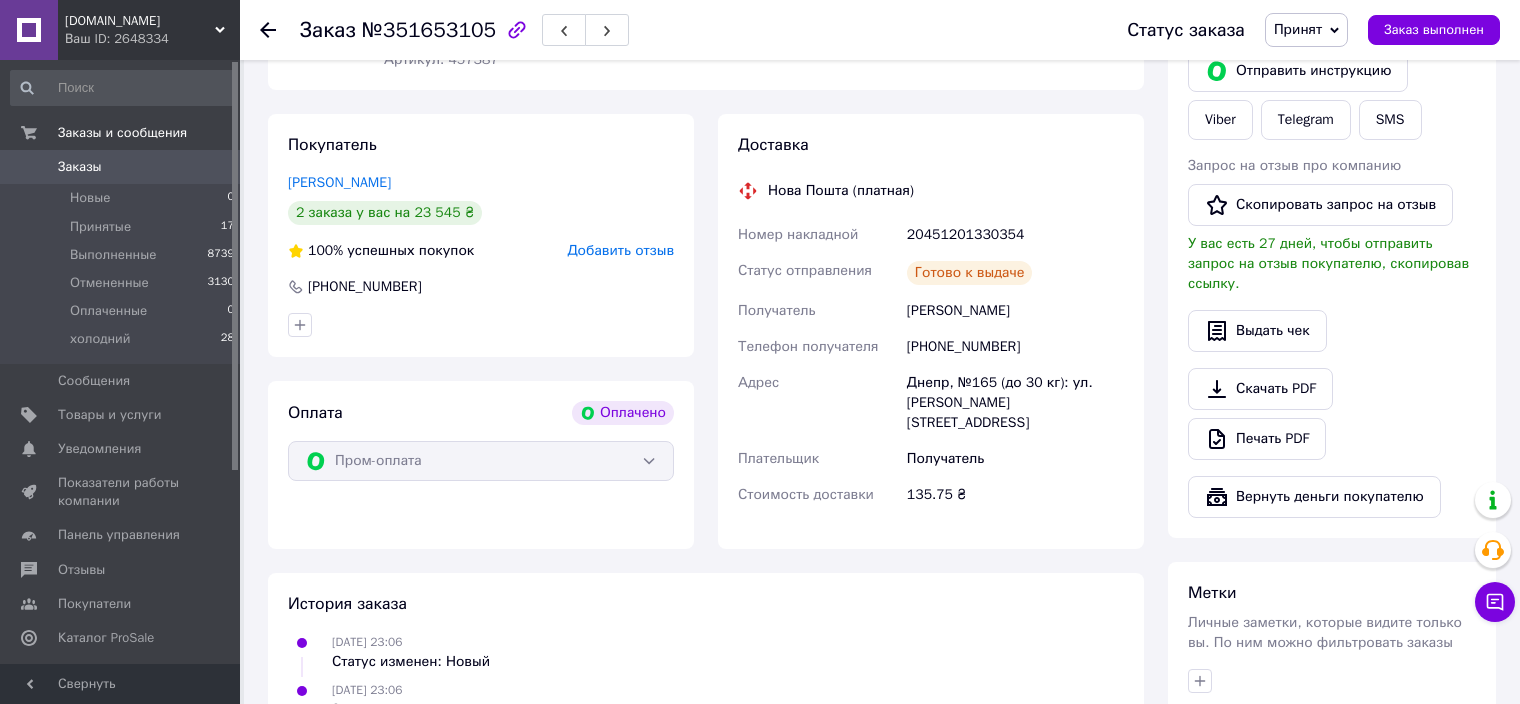 scroll, scrollTop: 590, scrollLeft: 0, axis: vertical 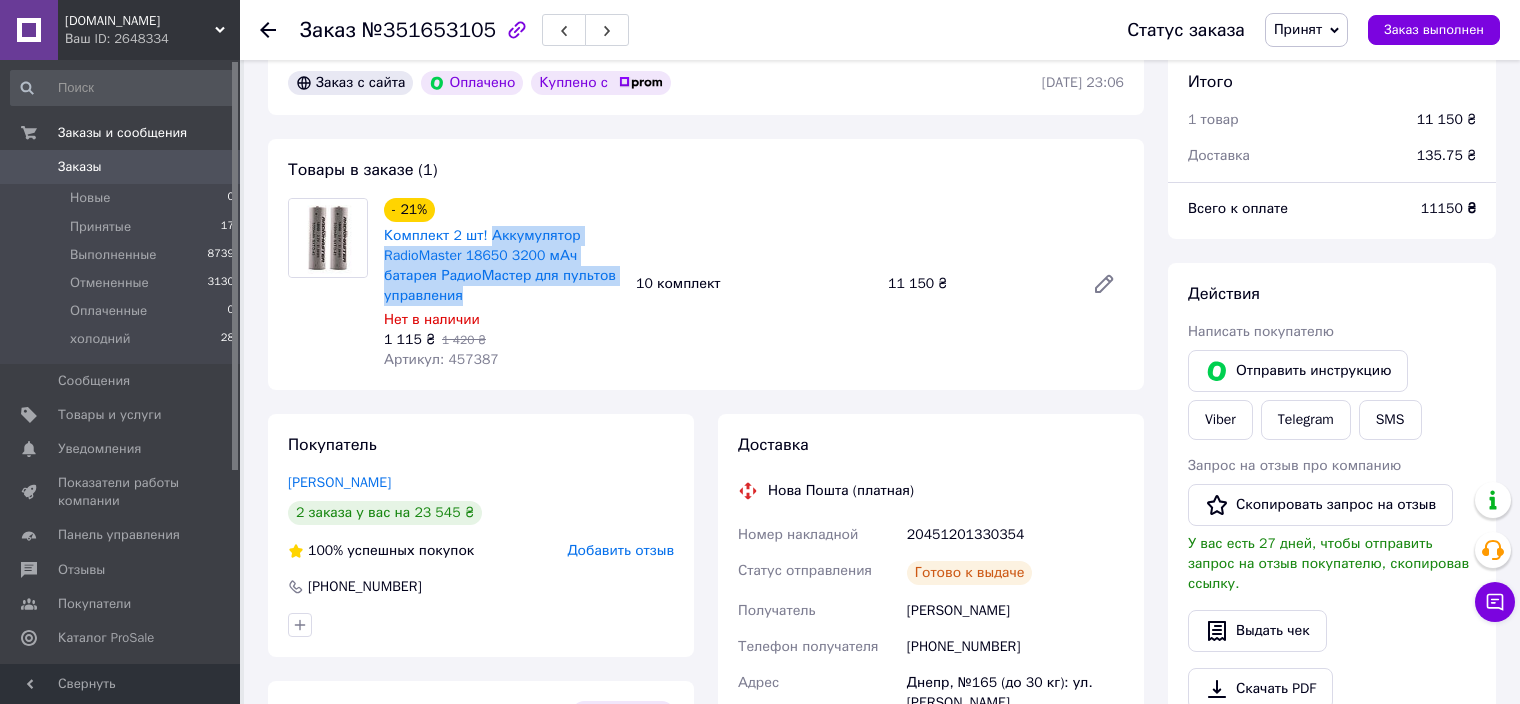 drag, startPoint x: 485, startPoint y: 238, endPoint x: 535, endPoint y: 289, distance: 71.42129 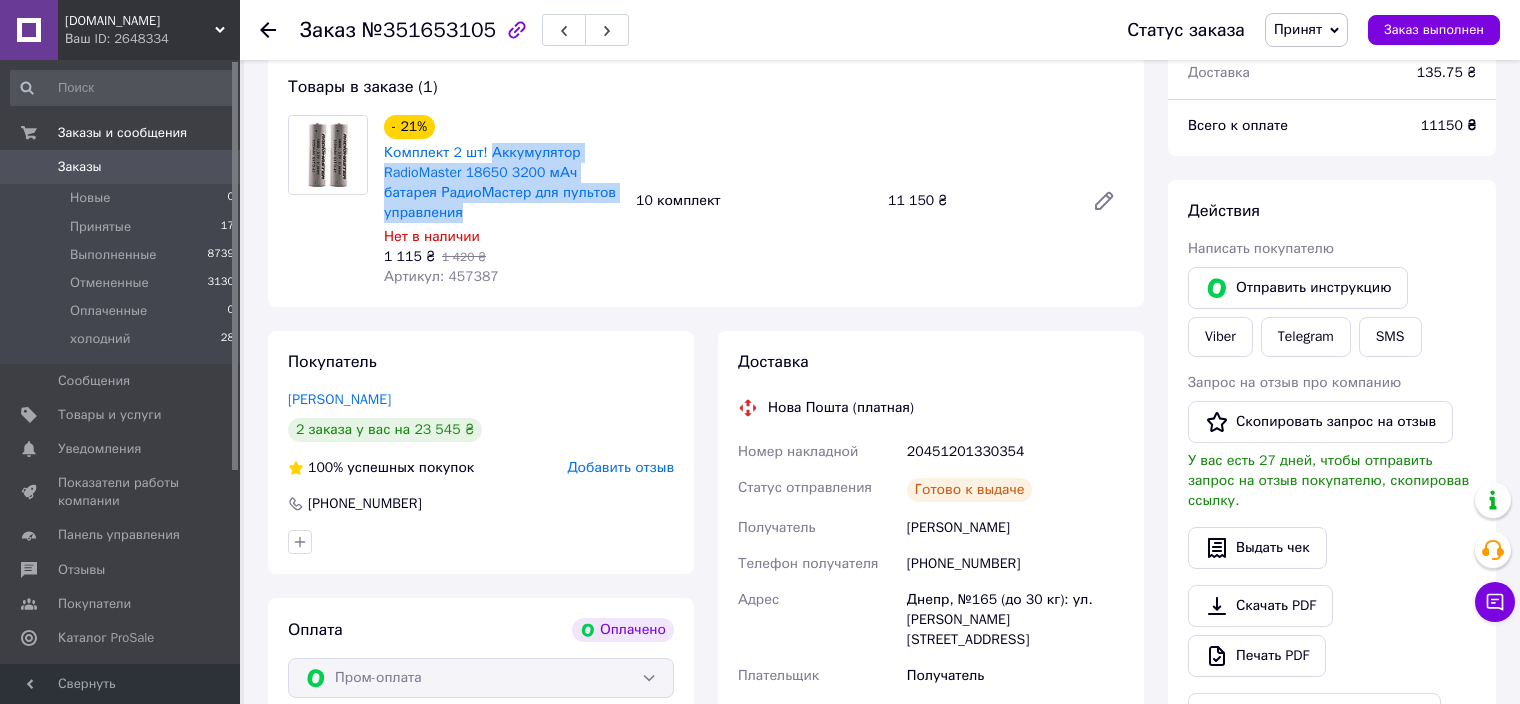 scroll, scrollTop: 790, scrollLeft: 0, axis: vertical 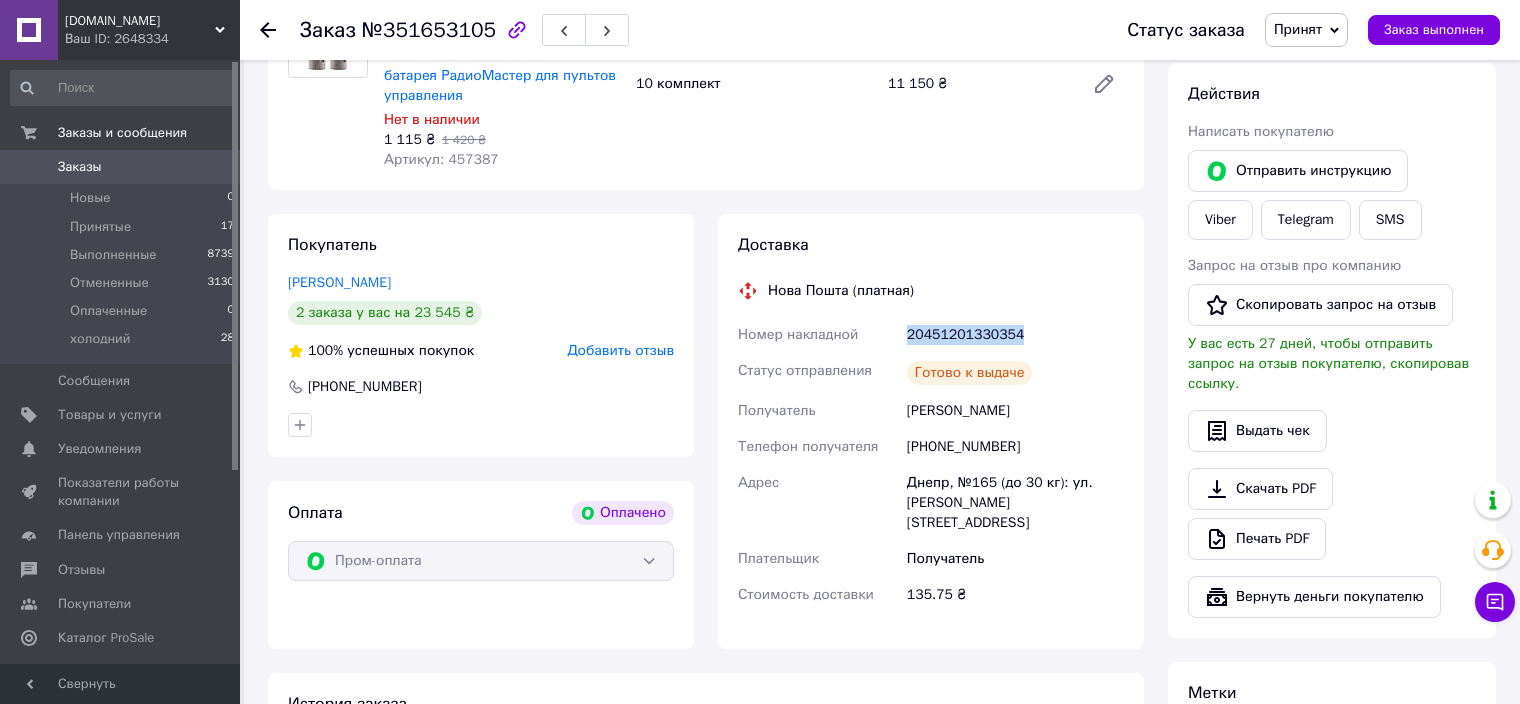 drag, startPoint x: 905, startPoint y: 337, endPoint x: 1031, endPoint y: 341, distance: 126.06348 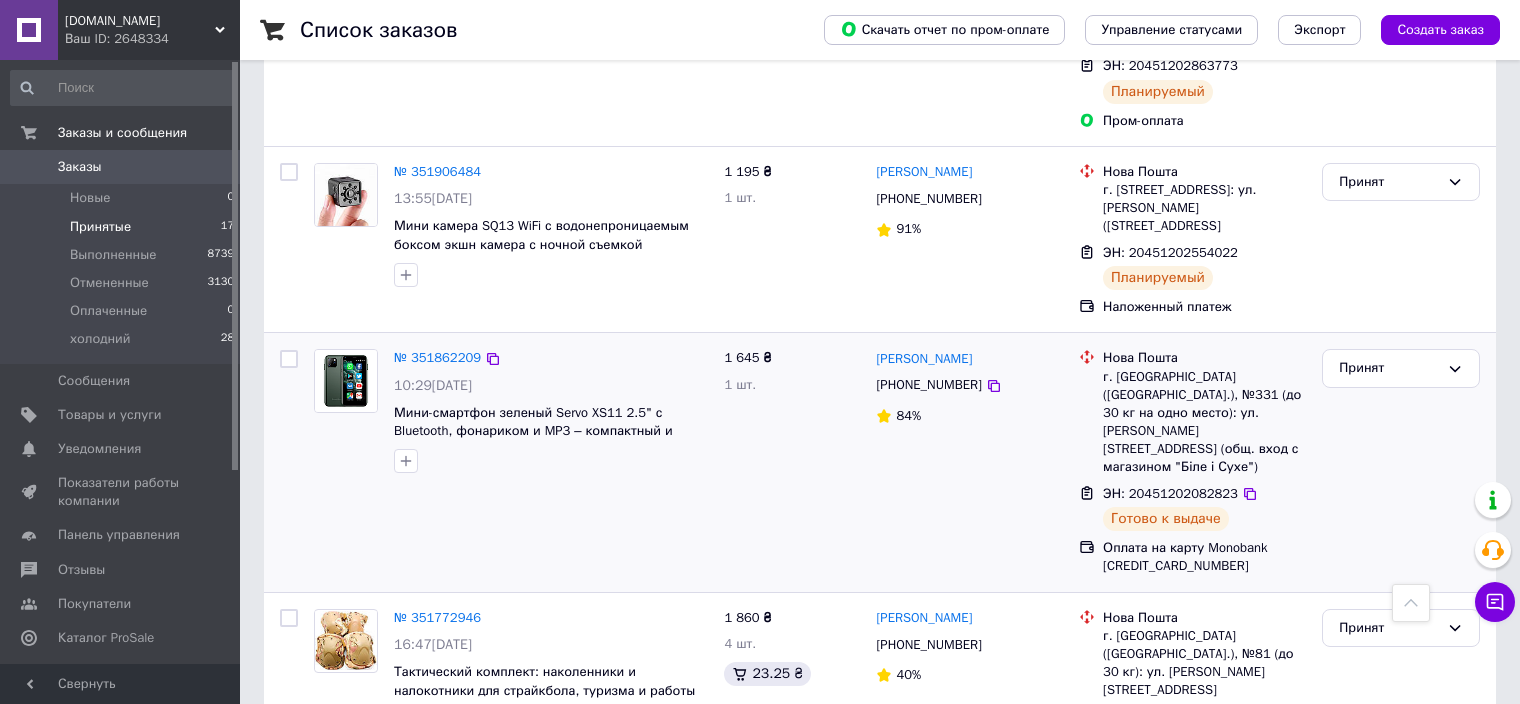scroll, scrollTop: 1100, scrollLeft: 0, axis: vertical 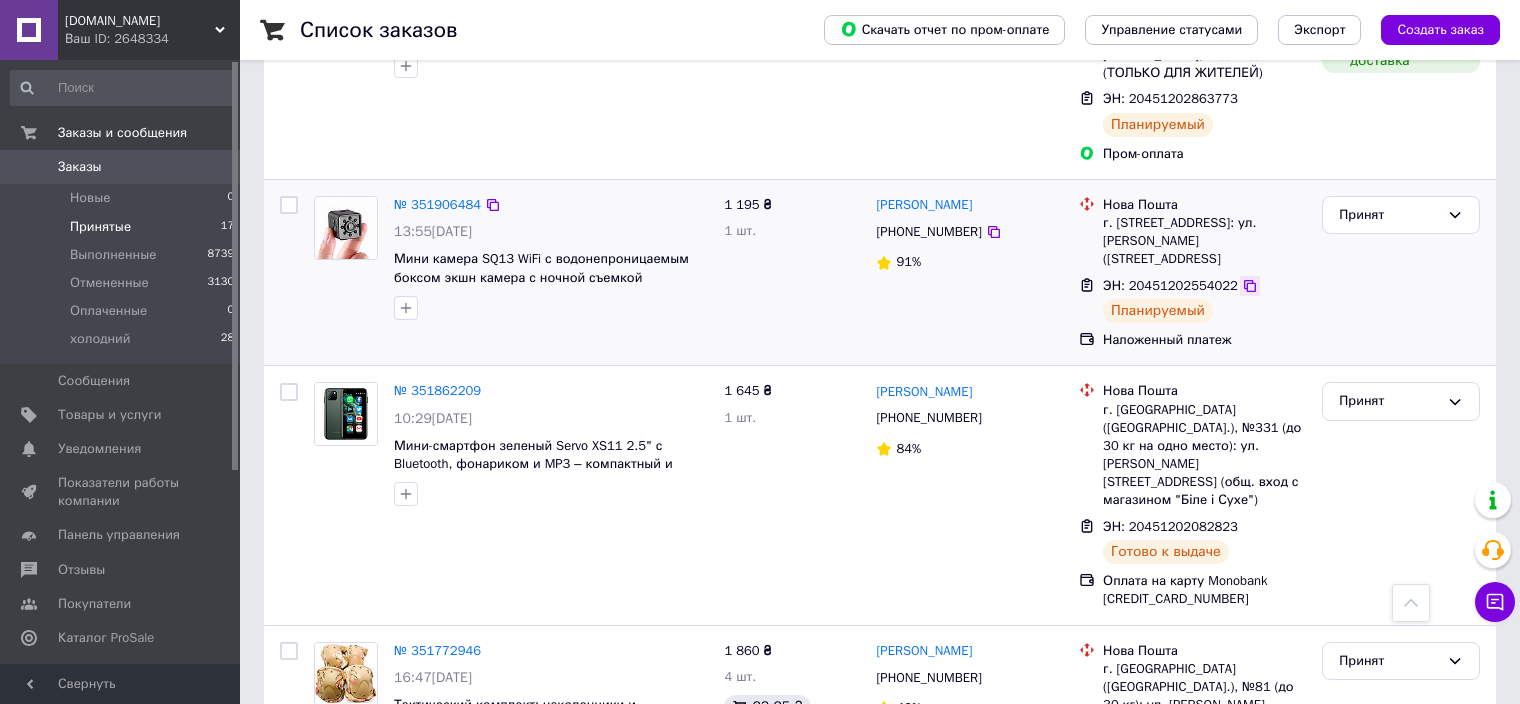 click 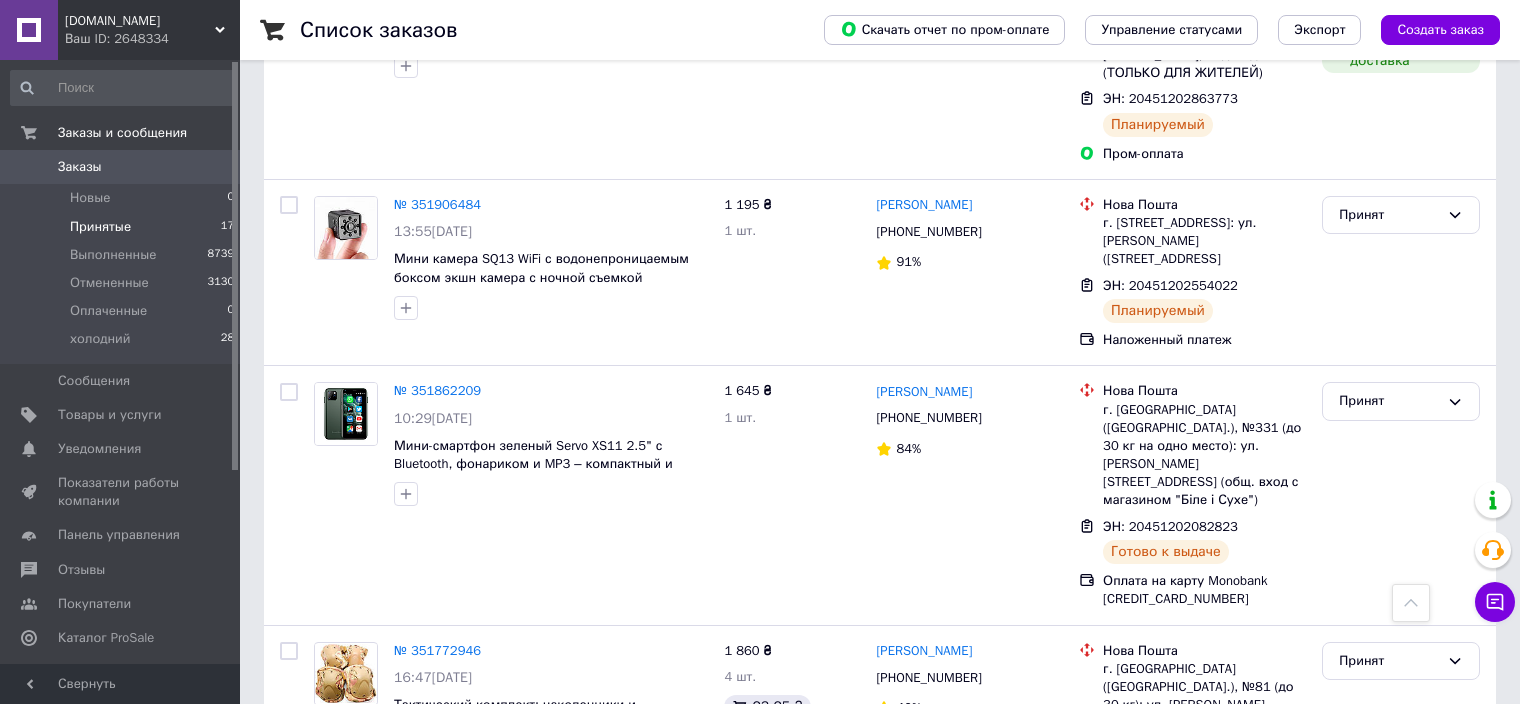 click on "Ваш ID: 2648334" at bounding box center [152, 39] 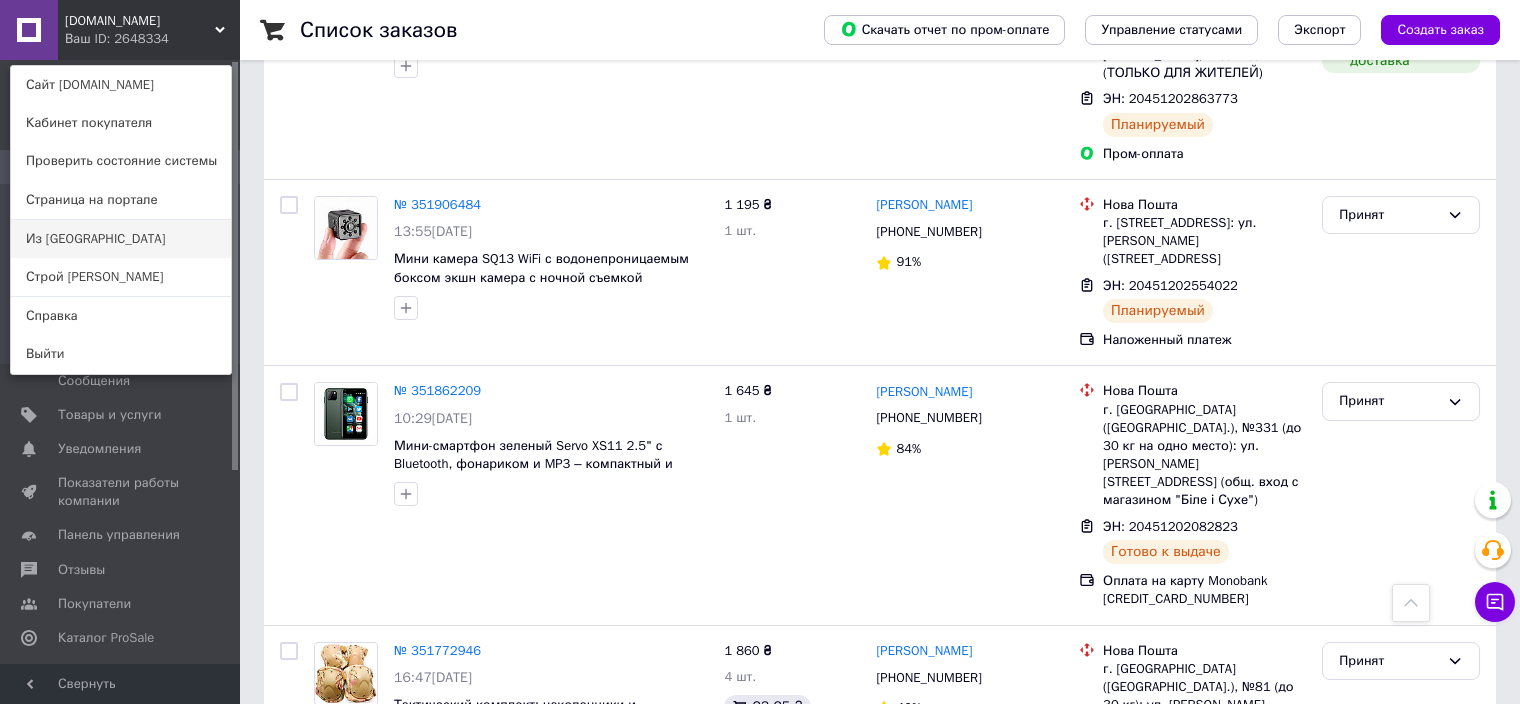 click on "Из [GEOGRAPHIC_DATA]" at bounding box center [121, 239] 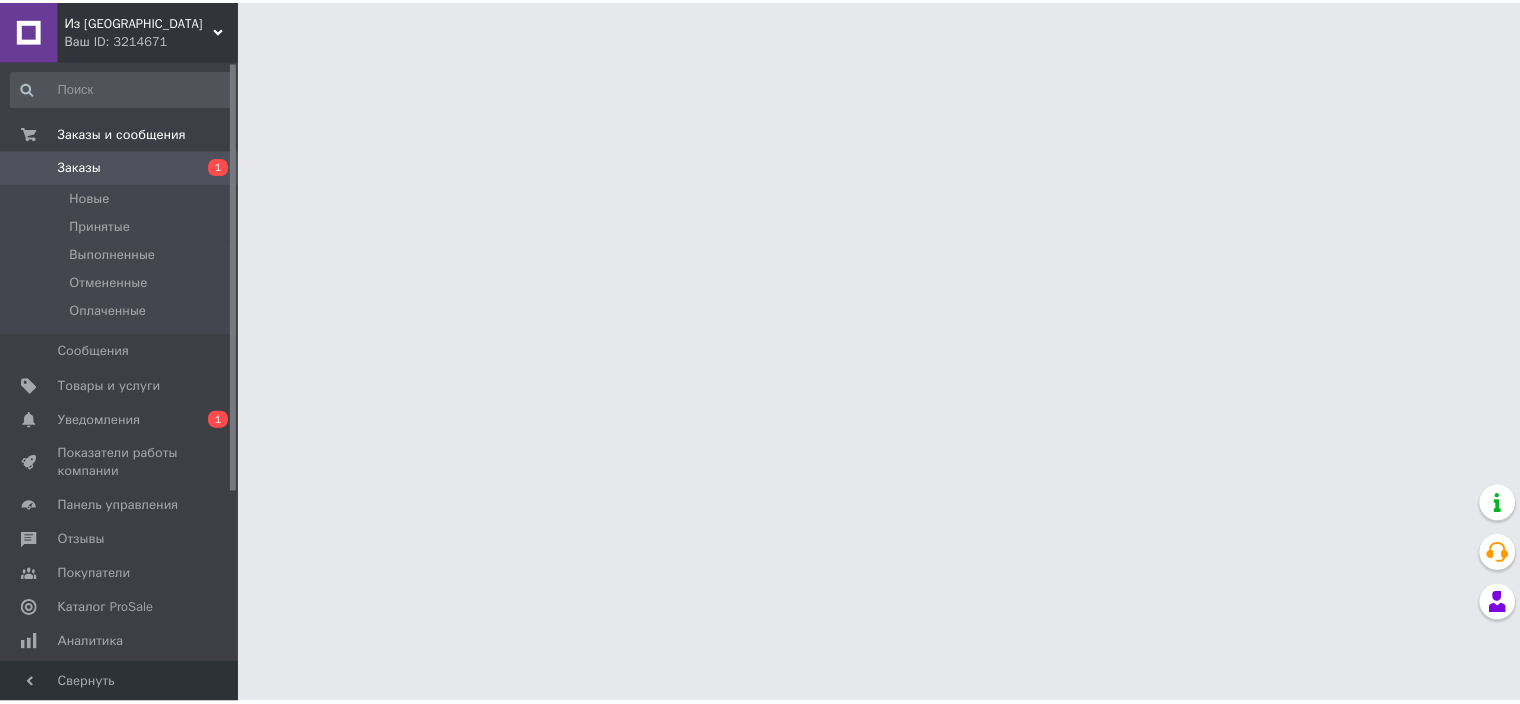 scroll, scrollTop: 0, scrollLeft: 0, axis: both 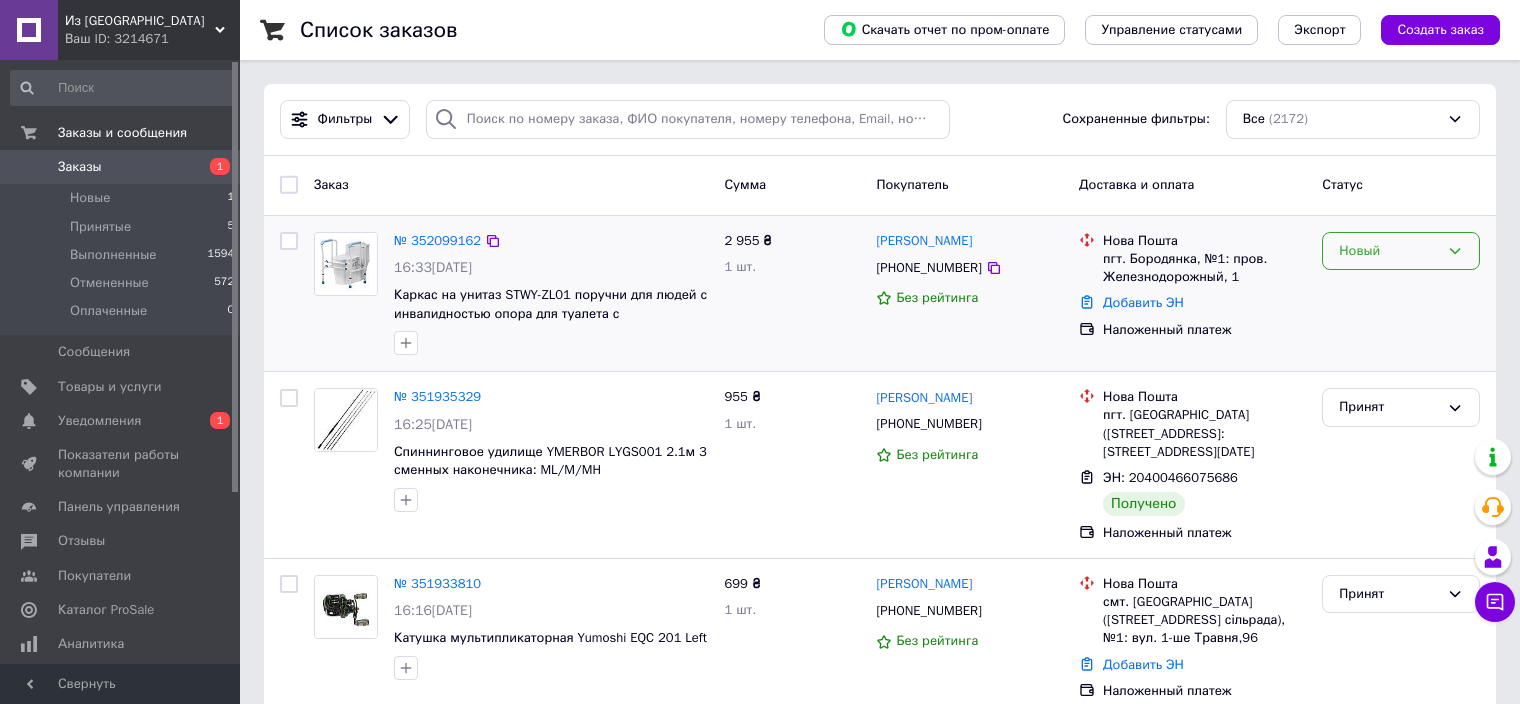 click on "Новый" at bounding box center [1389, 251] 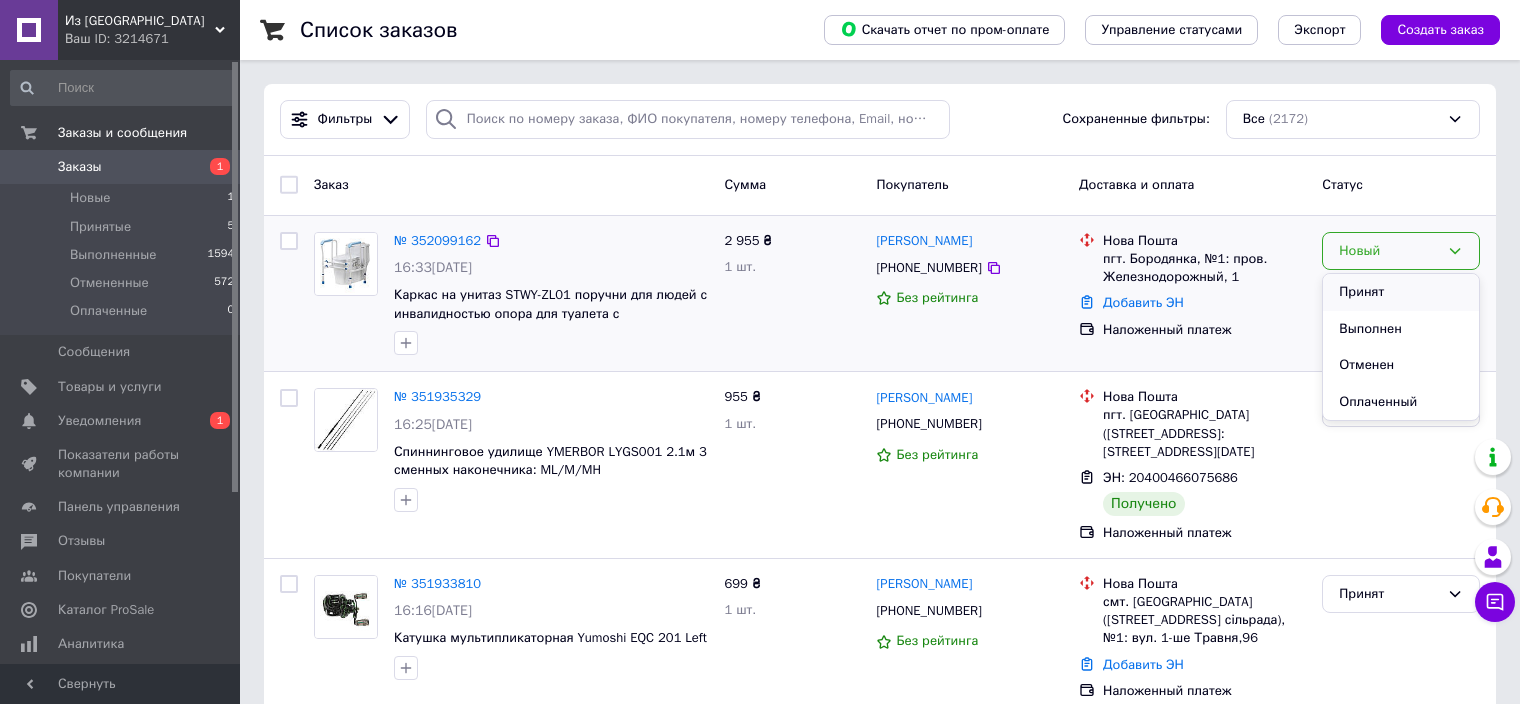 click on "Принят" at bounding box center [1401, 292] 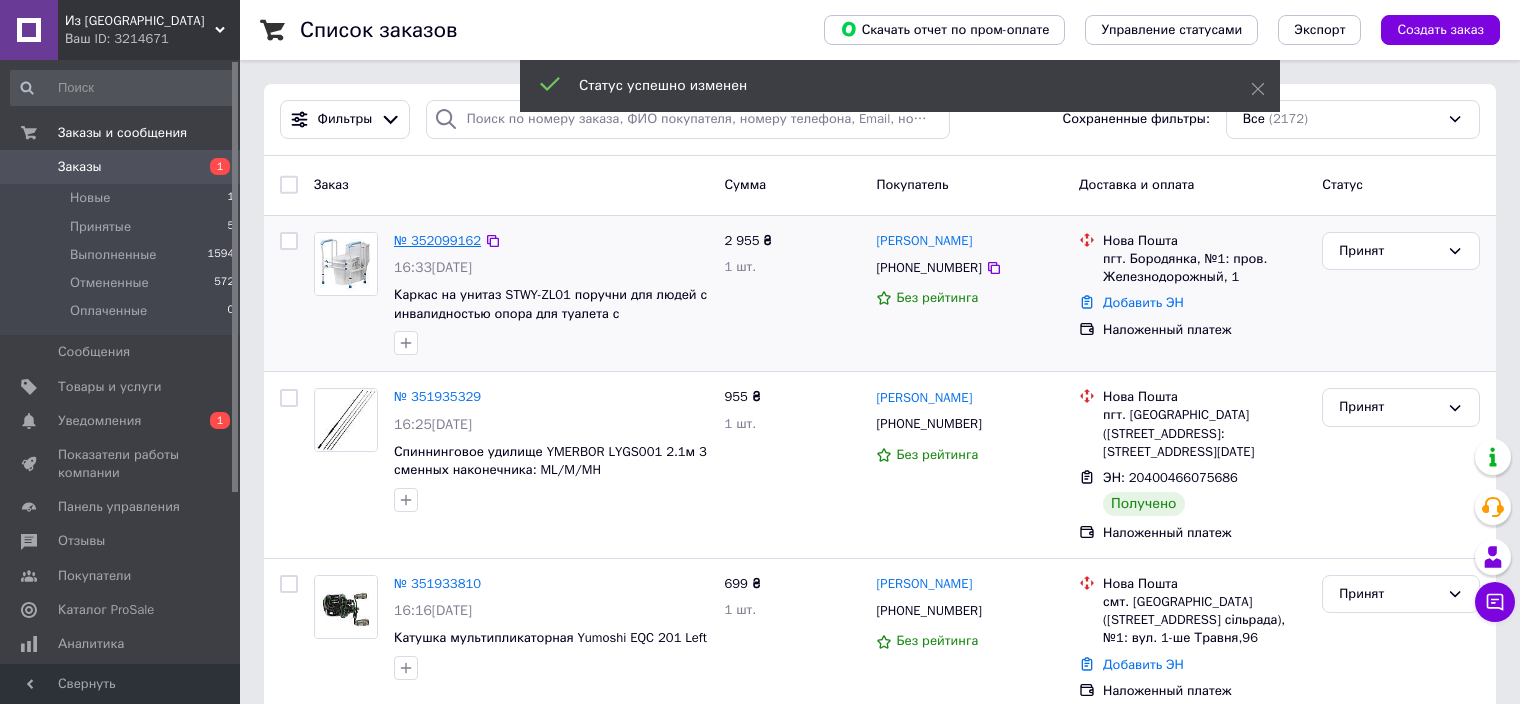 click on "№ 352099162" at bounding box center (437, 240) 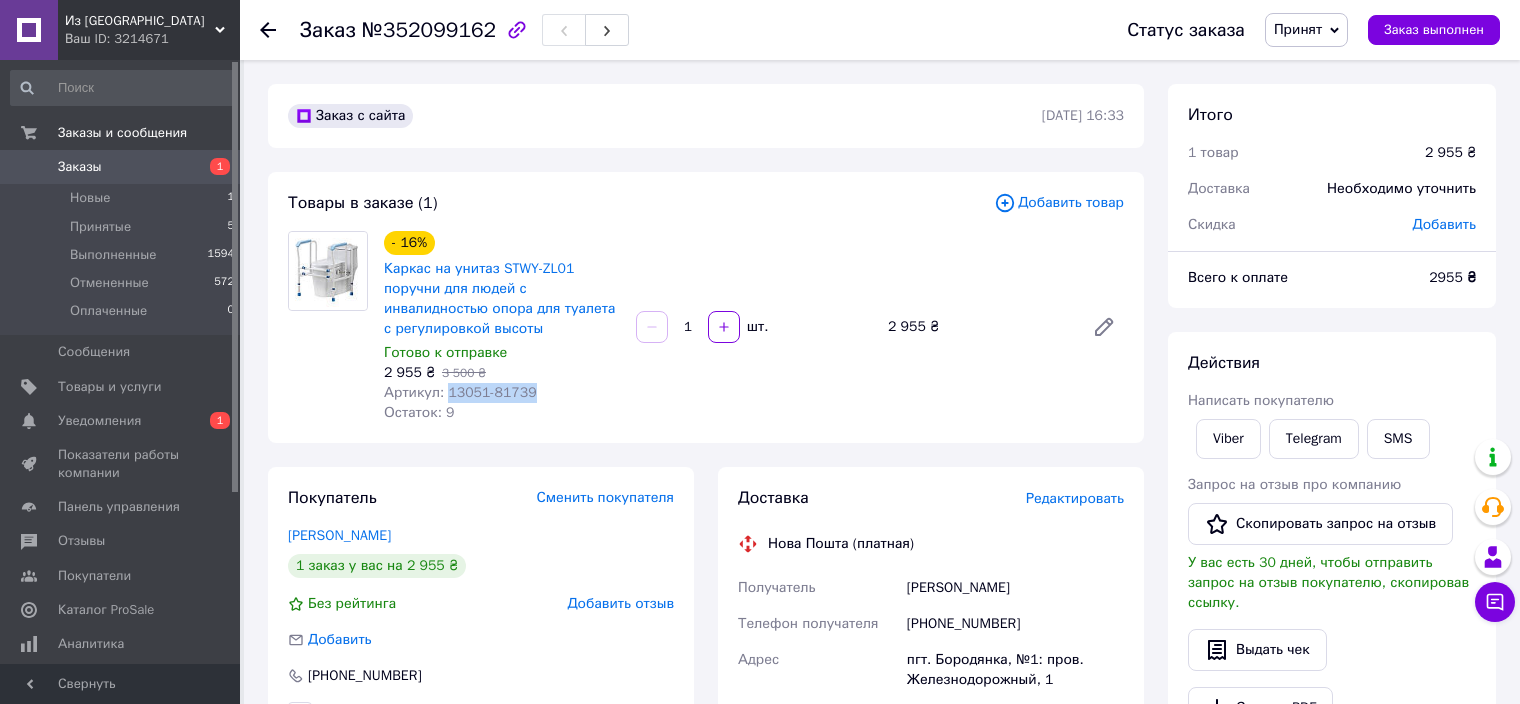 drag, startPoint x: 444, startPoint y: 395, endPoint x: 531, endPoint y: 394, distance: 87.005745 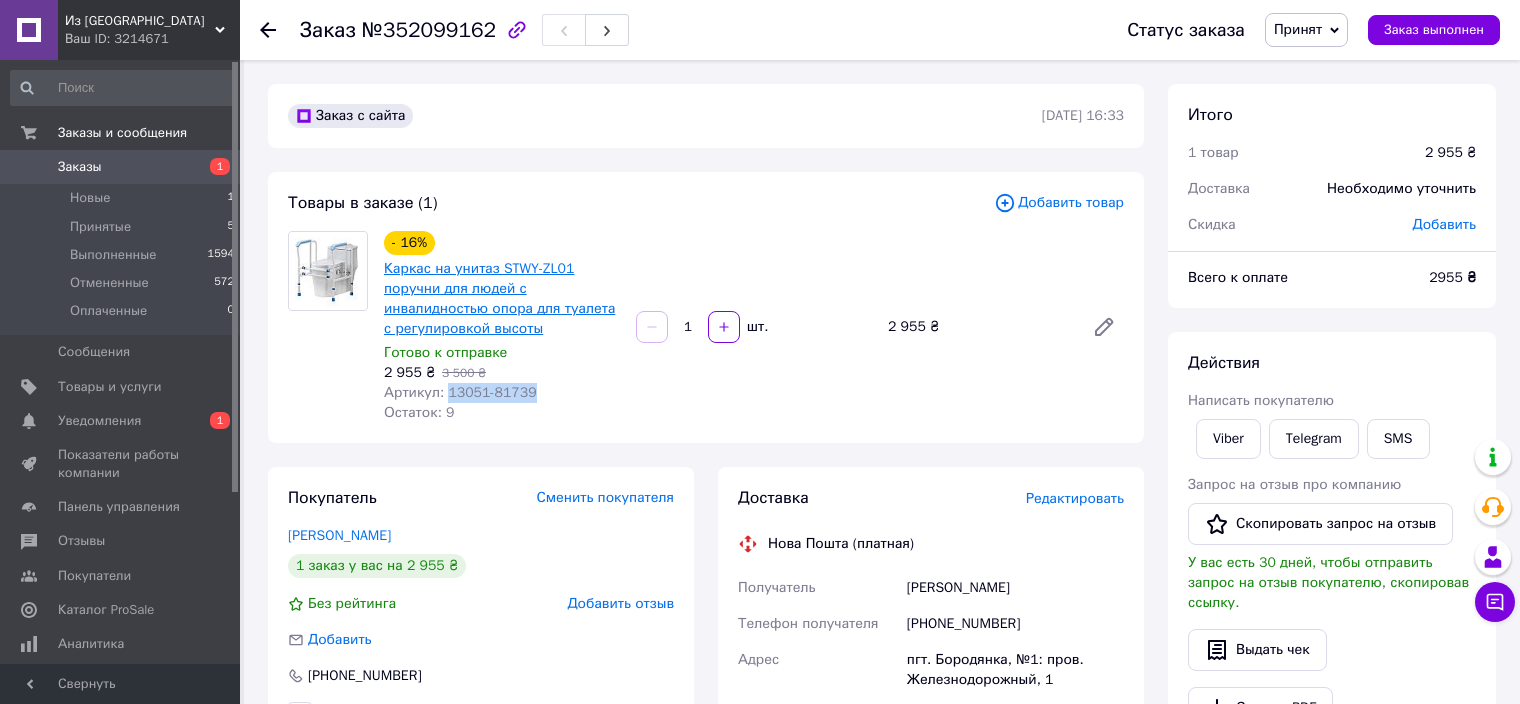 click on "Каркас на унитаз STWY-ZL01 поручни для людей с инвалидностью опора для туалета с регулировкой высоты" at bounding box center (499, 298) 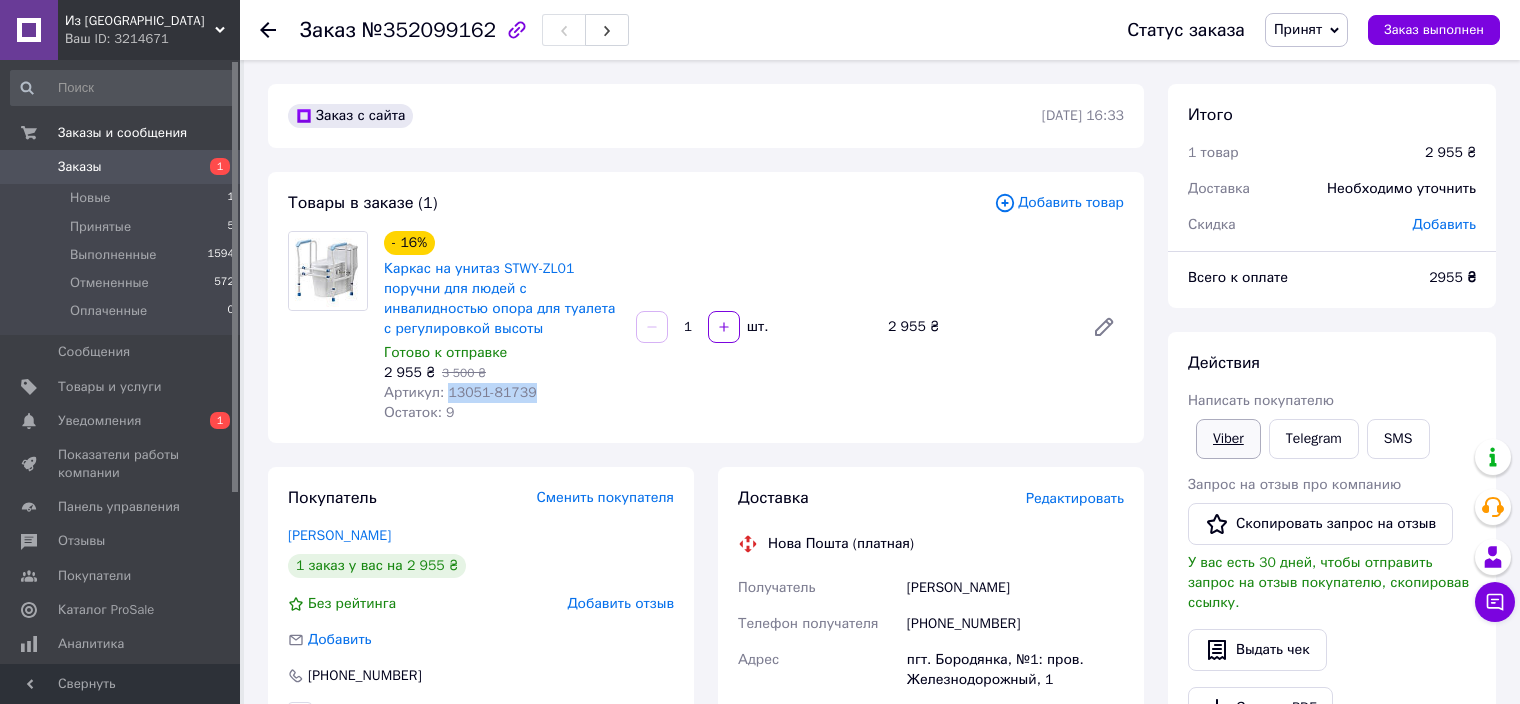 click on "Viber" at bounding box center (1228, 439) 